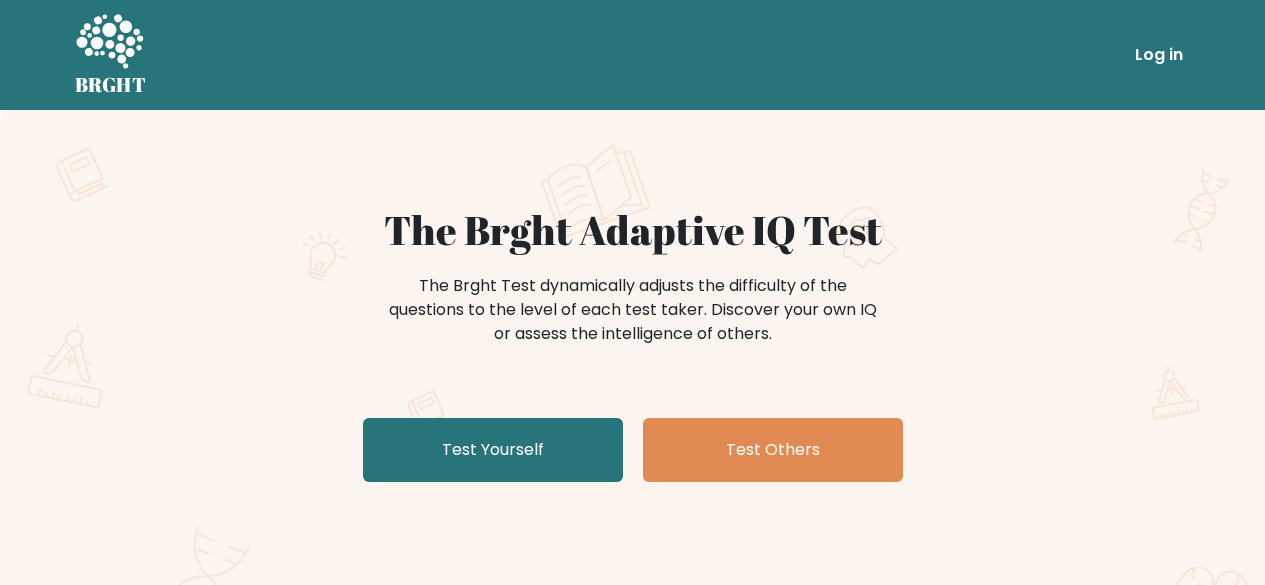 scroll, scrollTop: 0, scrollLeft: 0, axis: both 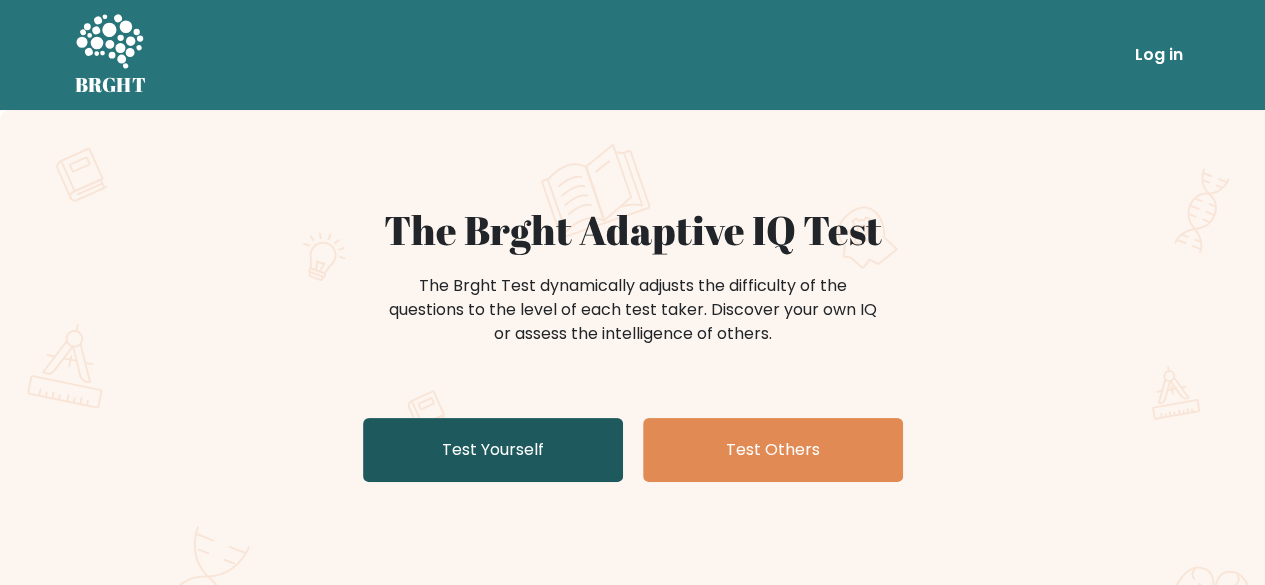 click on "Test Yourself" at bounding box center [493, 450] 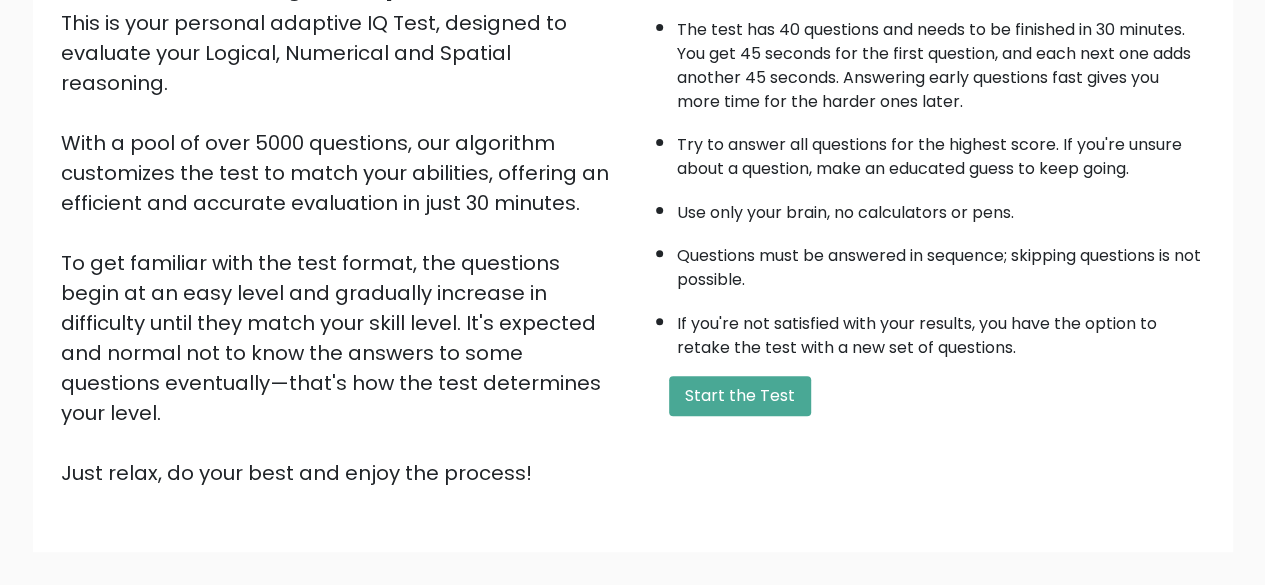 scroll, scrollTop: 242, scrollLeft: 0, axis: vertical 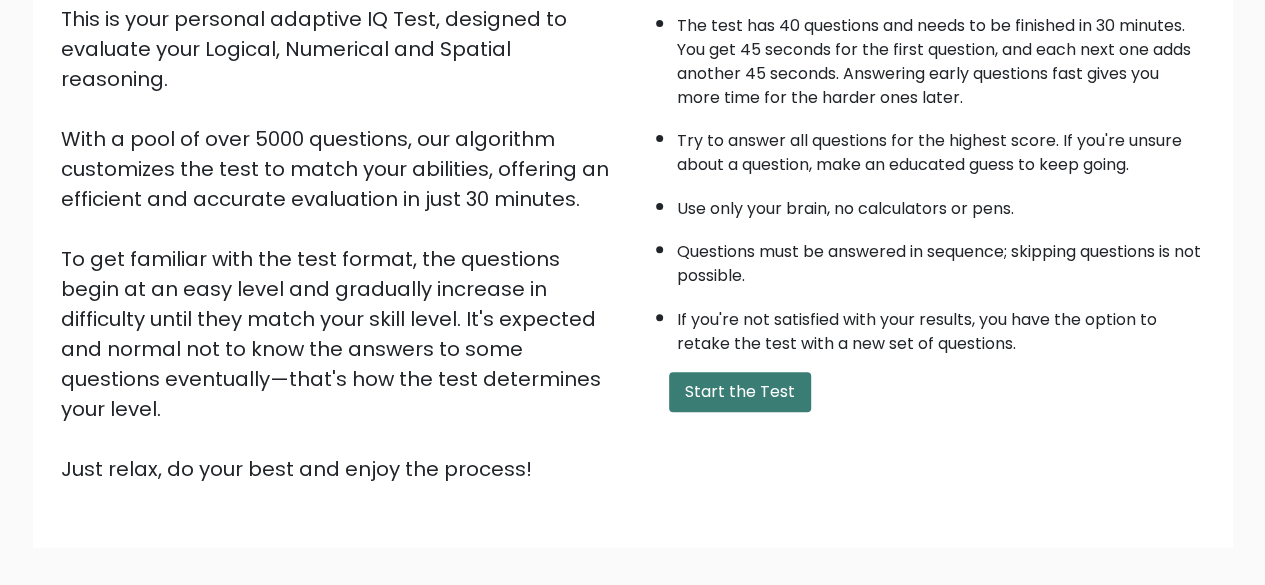 click on "Start the Test" at bounding box center (740, 392) 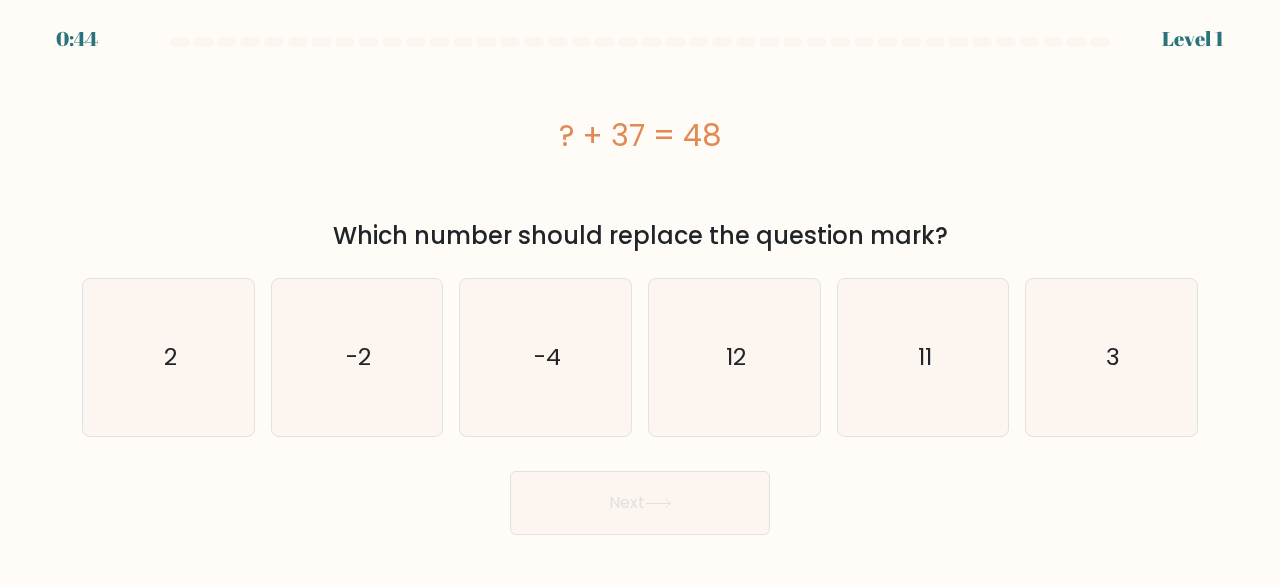 scroll, scrollTop: 0, scrollLeft: 0, axis: both 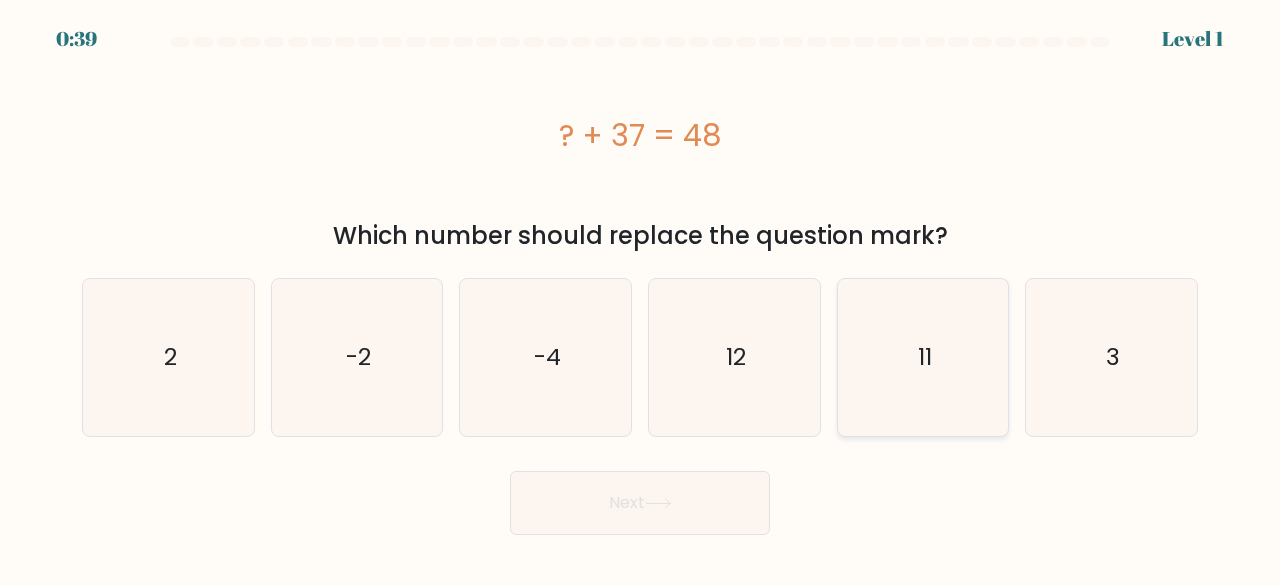 click on "11" 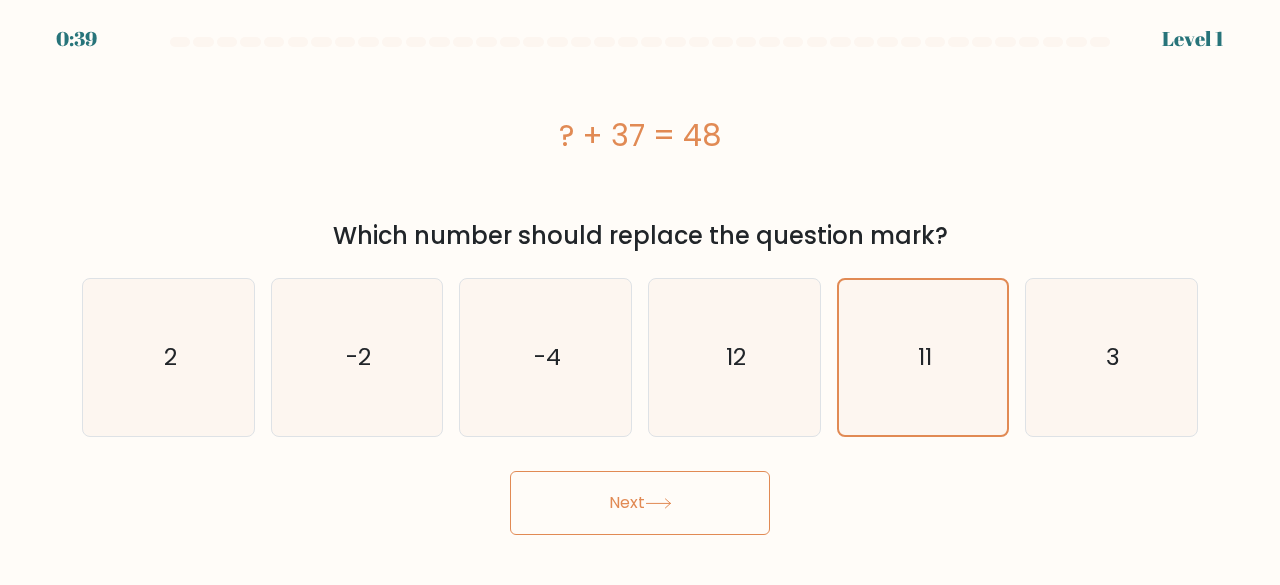 click on "Next" at bounding box center (640, 503) 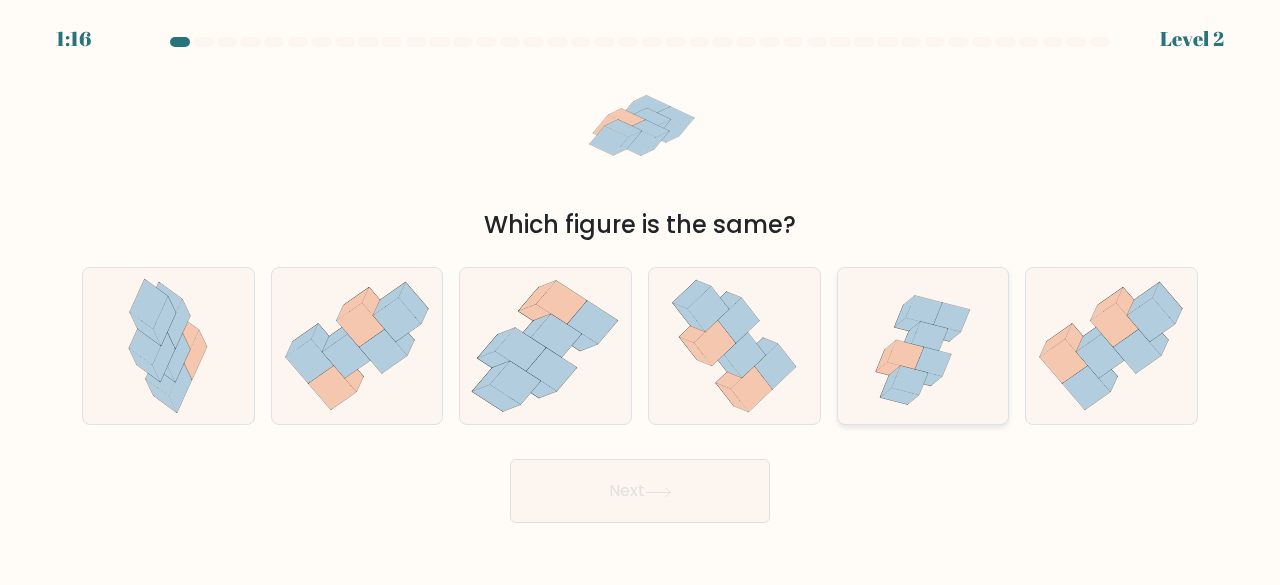 click 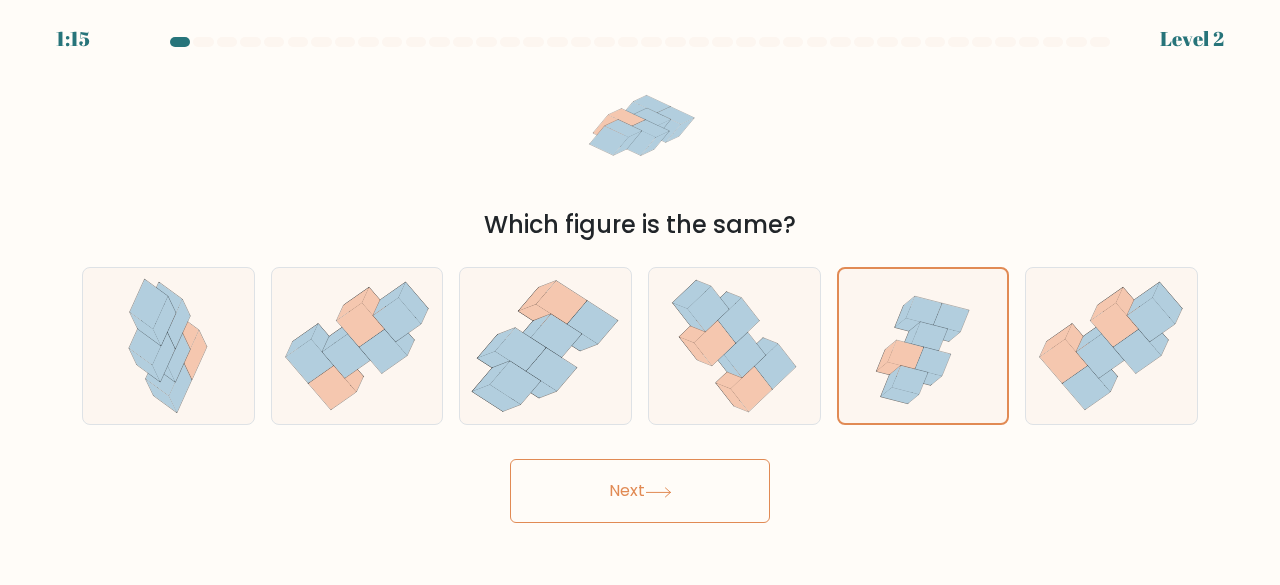 click on "Next" at bounding box center [640, 491] 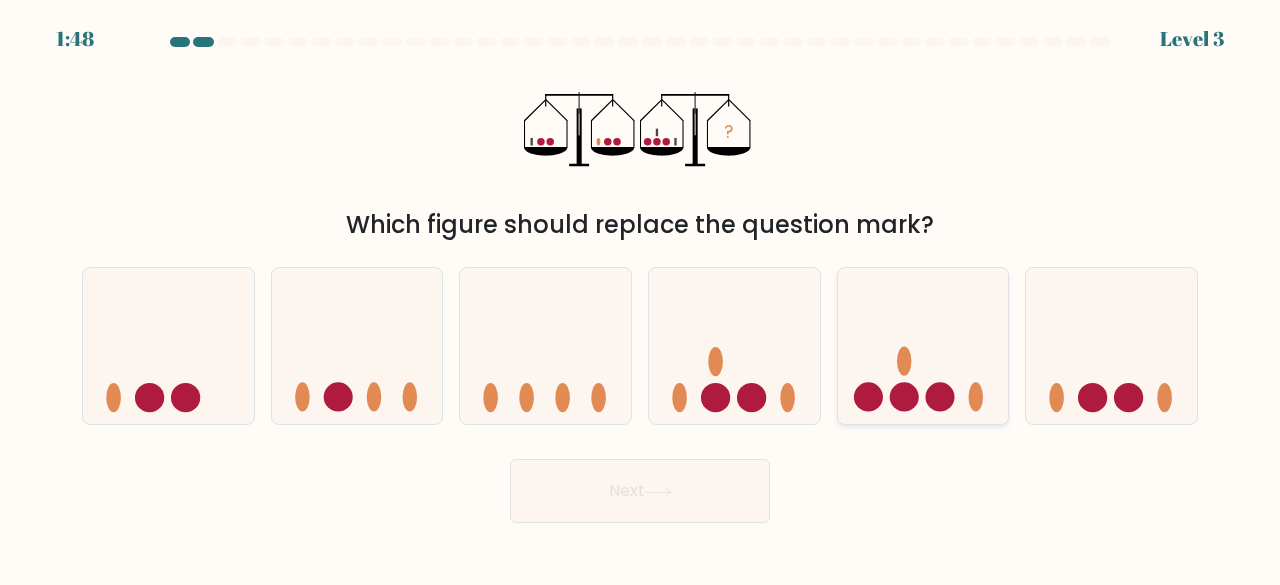 click 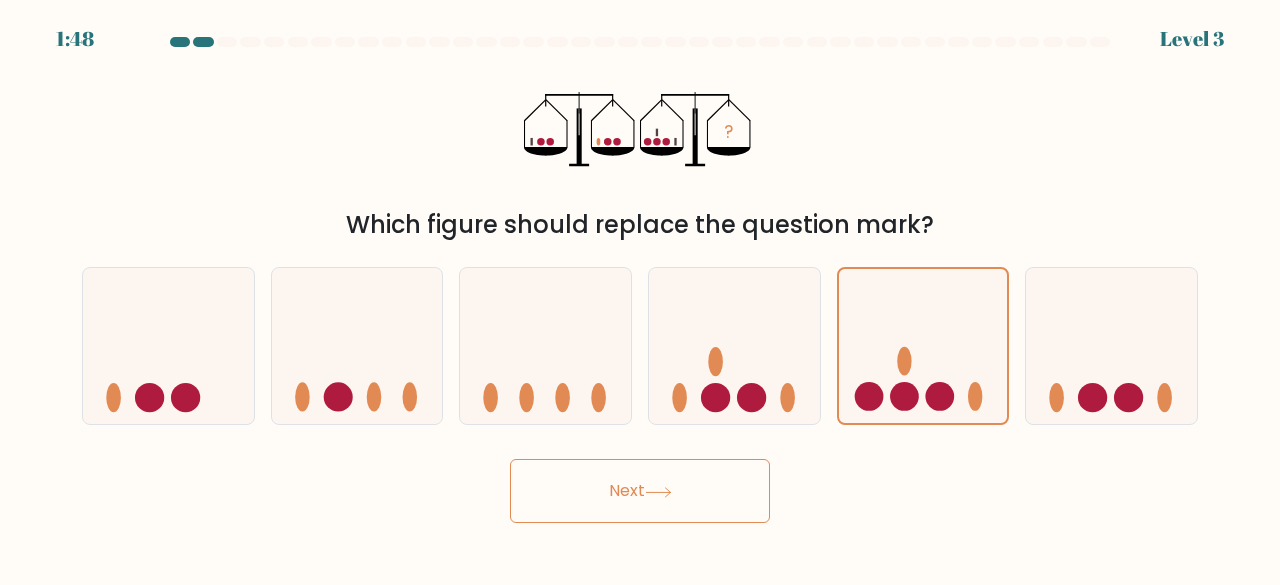 click on "Next" at bounding box center [640, 491] 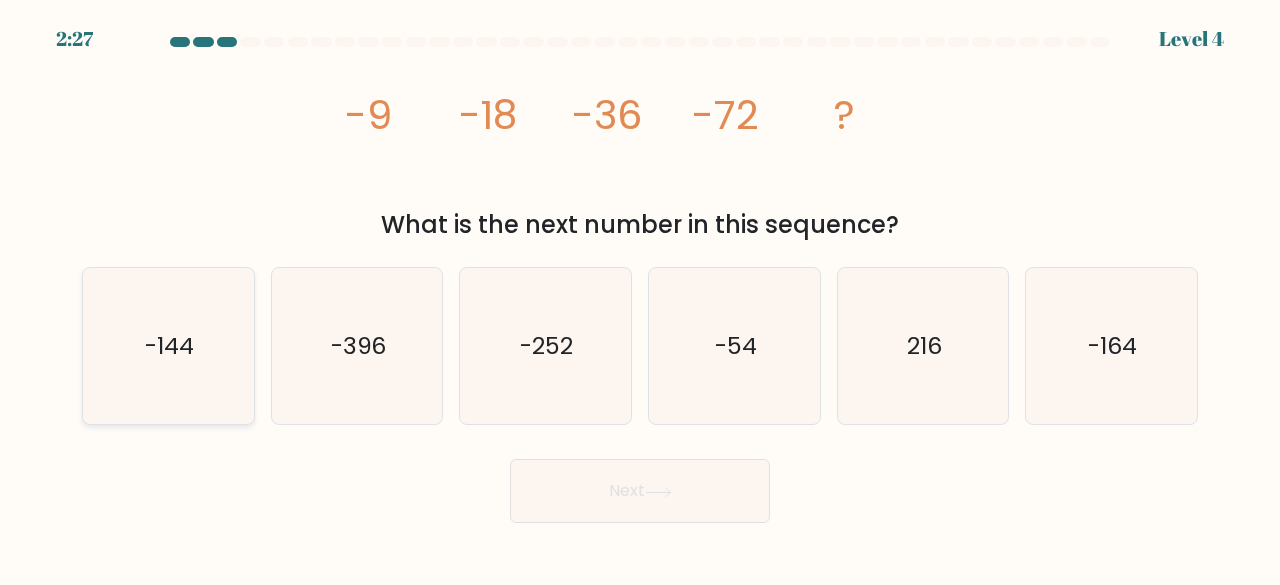 click on "-144" 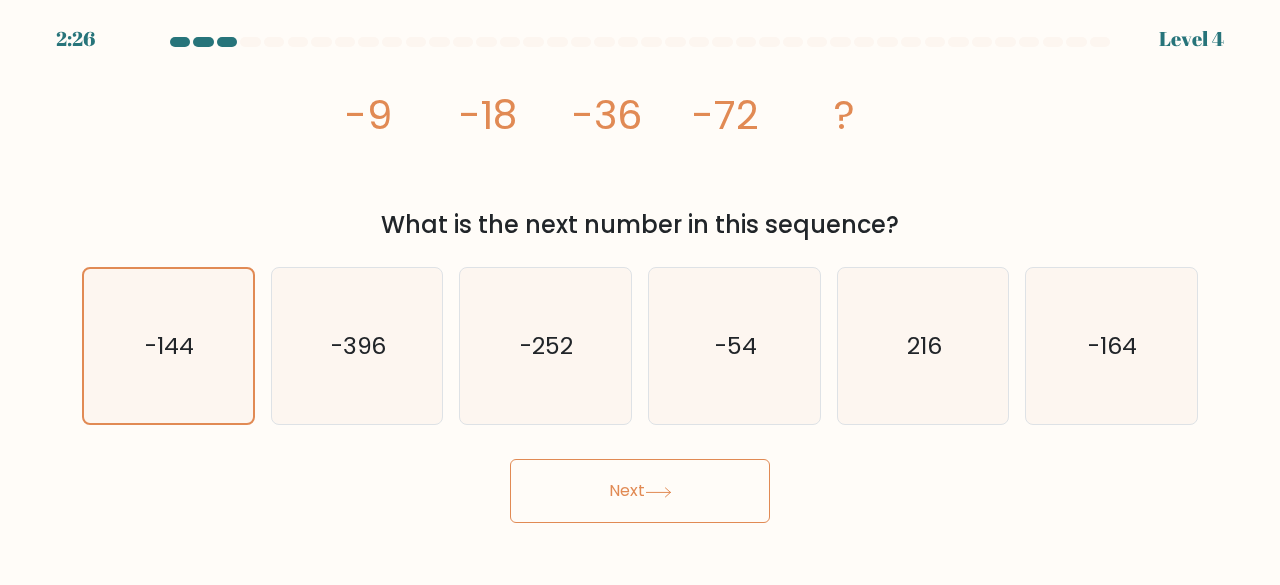 click on "Next" at bounding box center [640, 491] 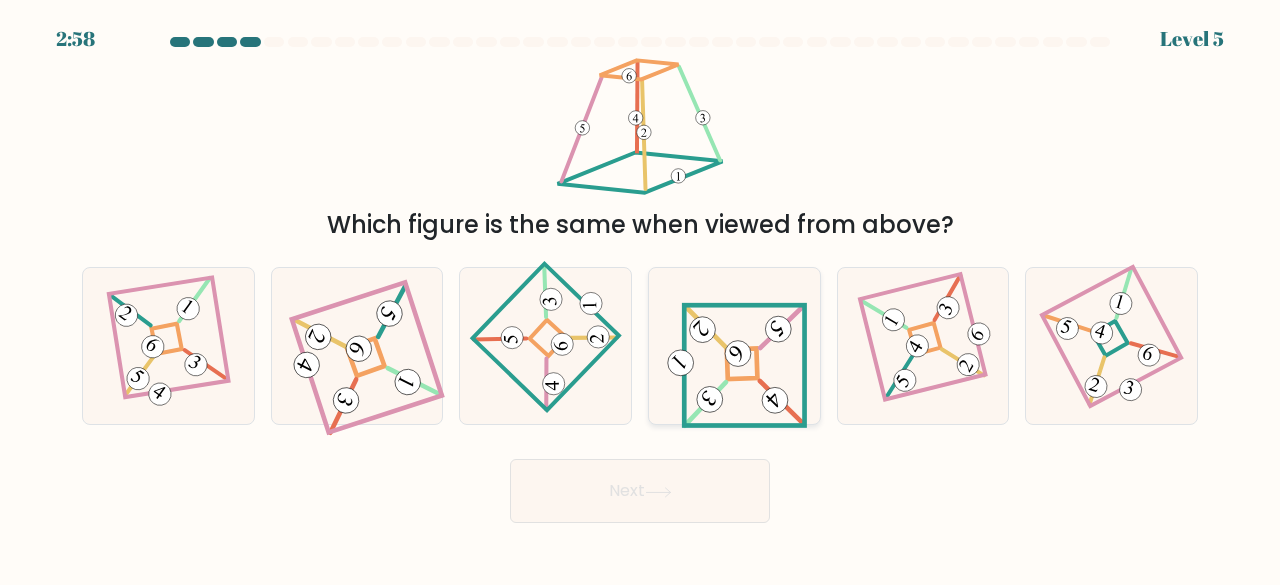 click 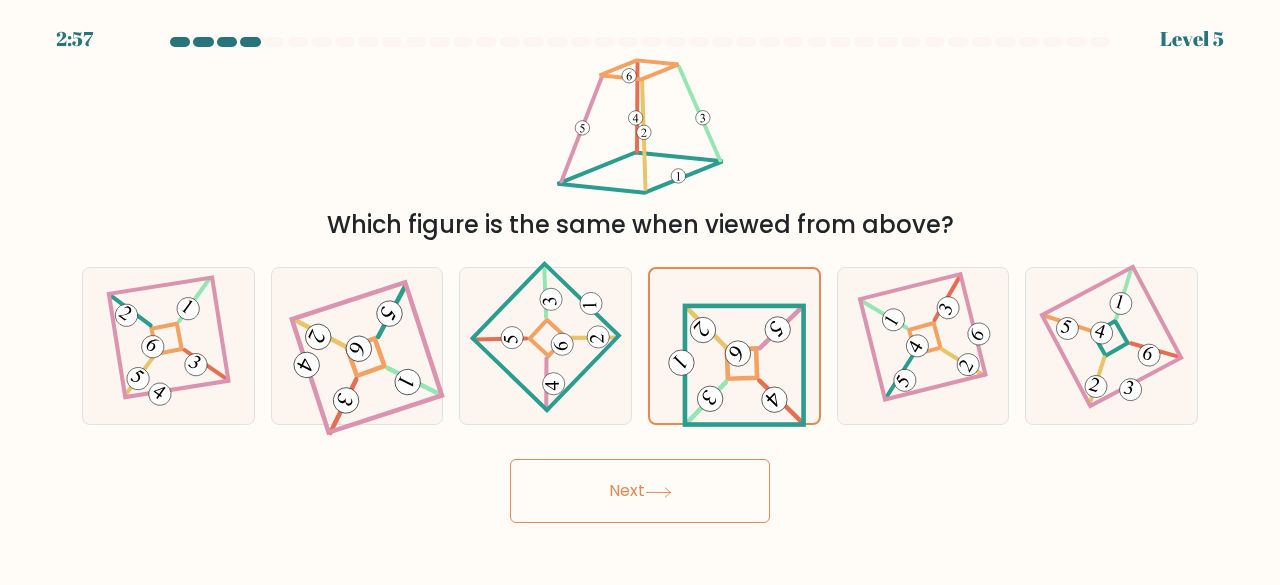 click on "Next" at bounding box center [640, 491] 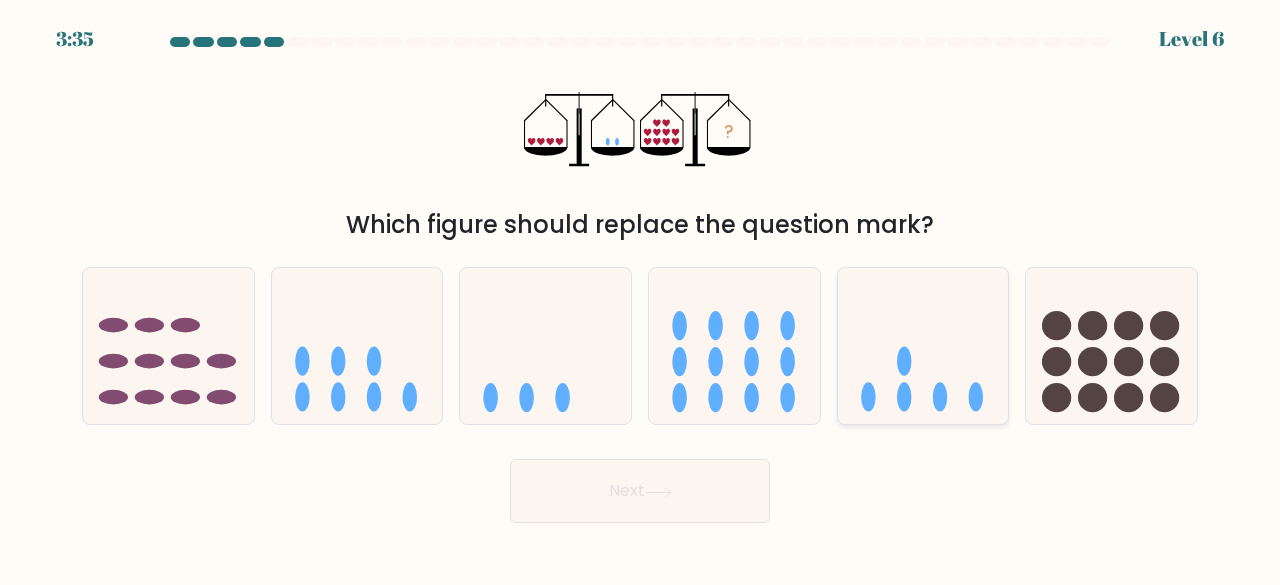 click 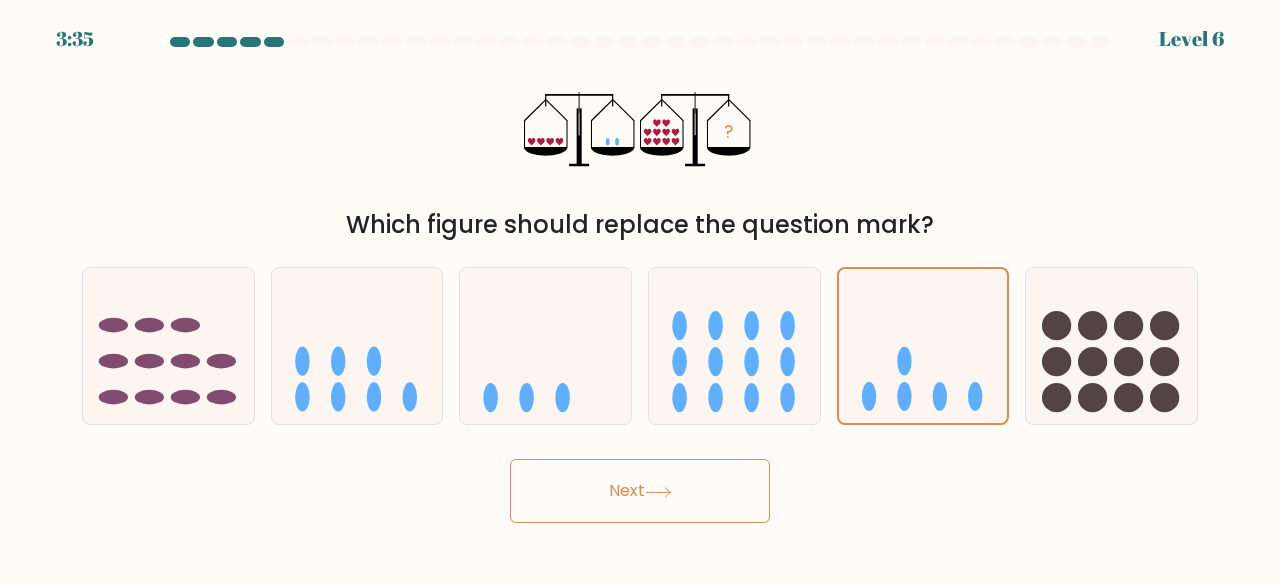 click on "Next" at bounding box center [640, 491] 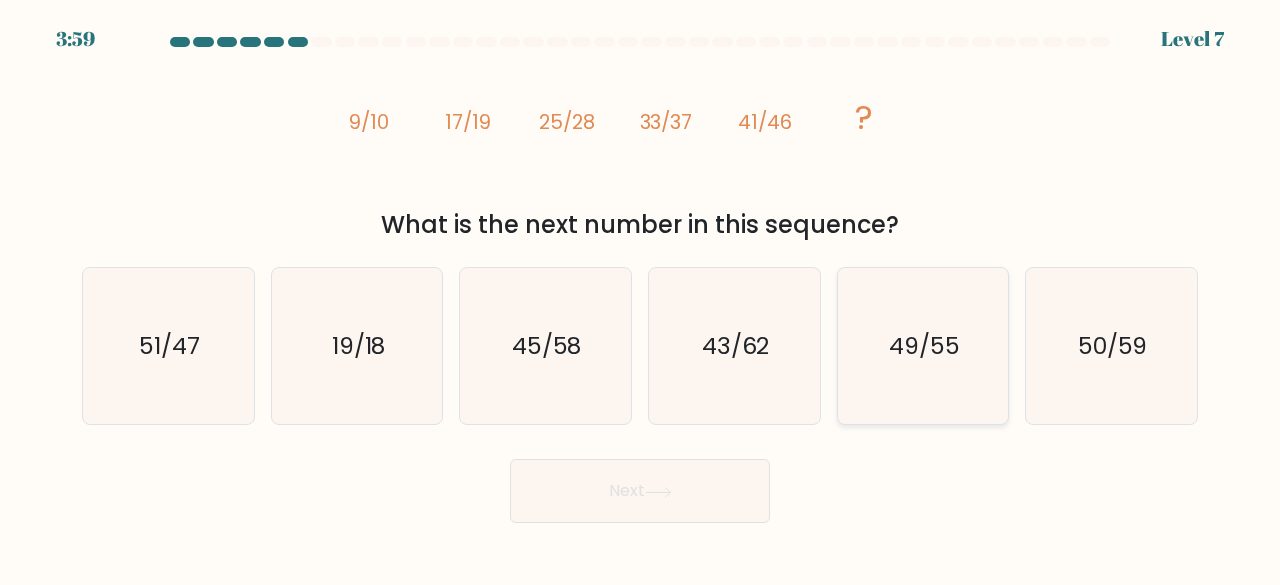 click on "49/55" 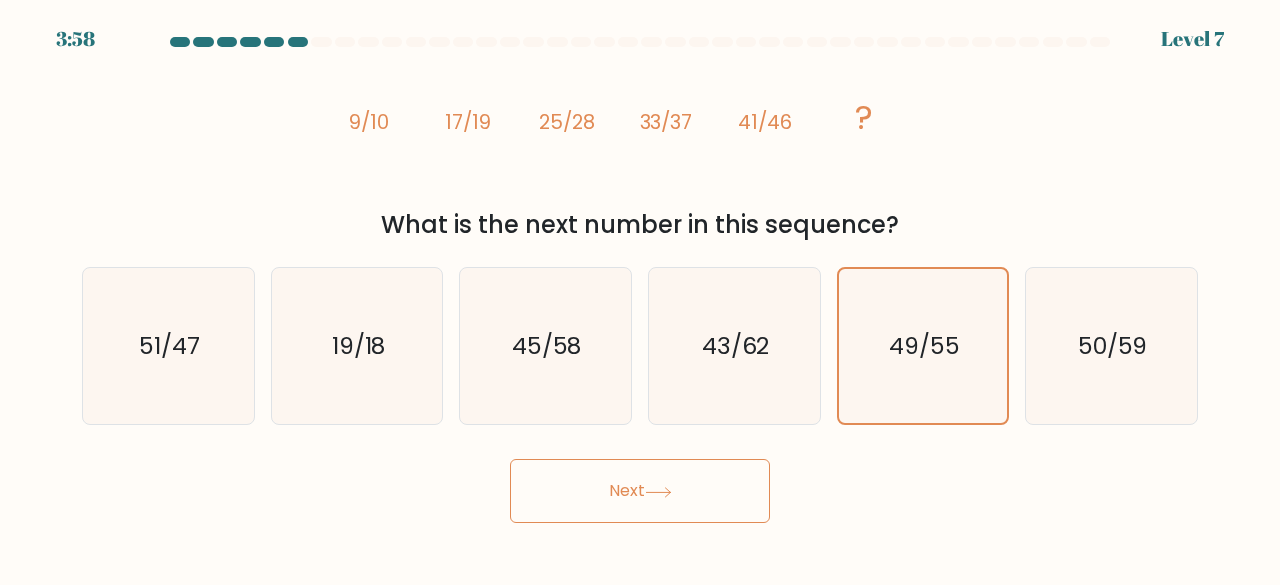 click on "Next" at bounding box center [640, 491] 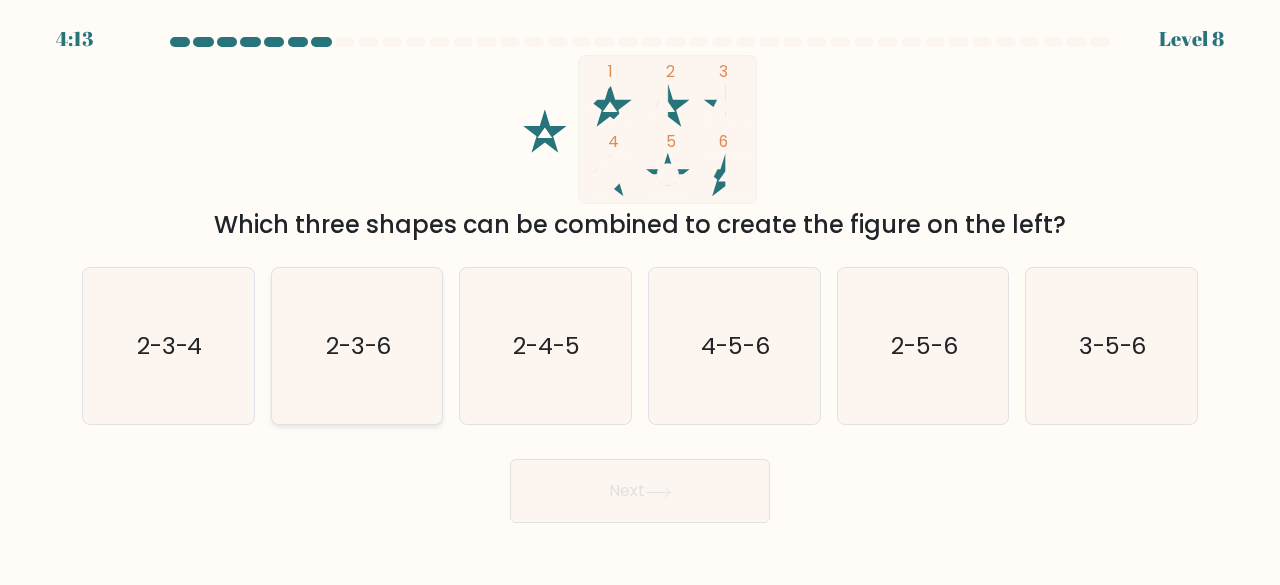 click on "2-3-6" 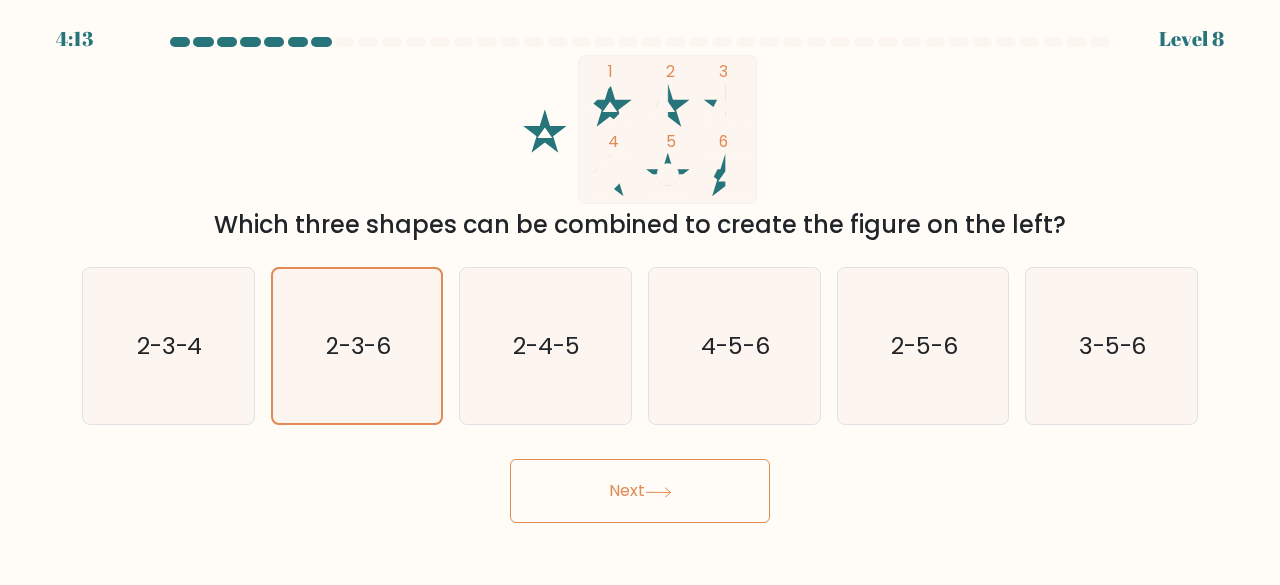 click on "Next" at bounding box center (640, 491) 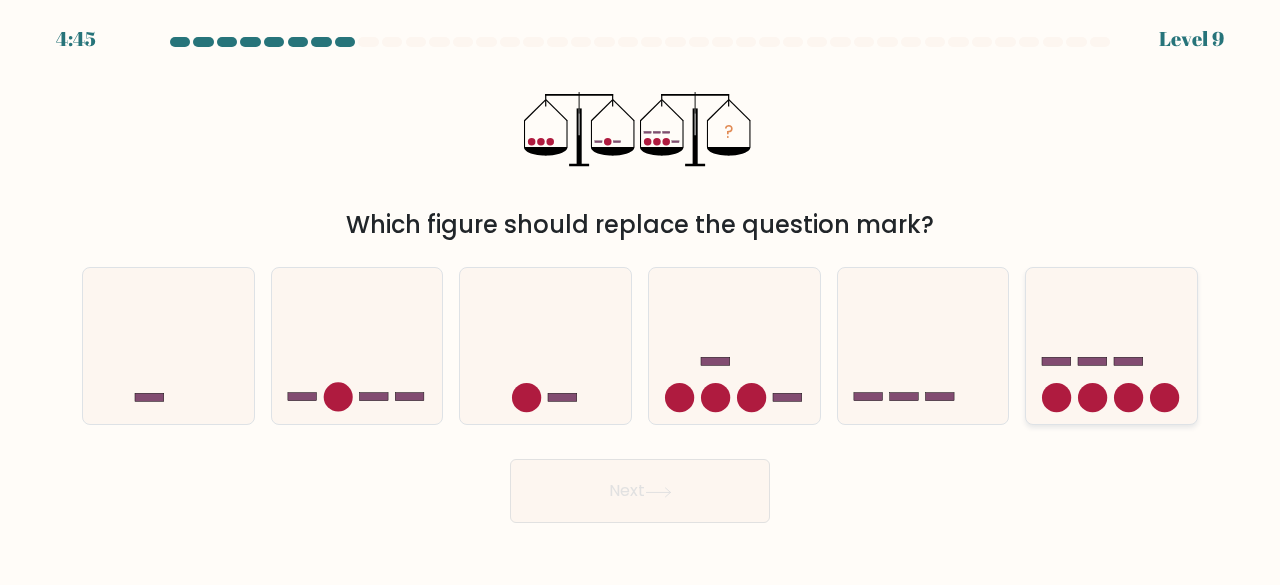 click 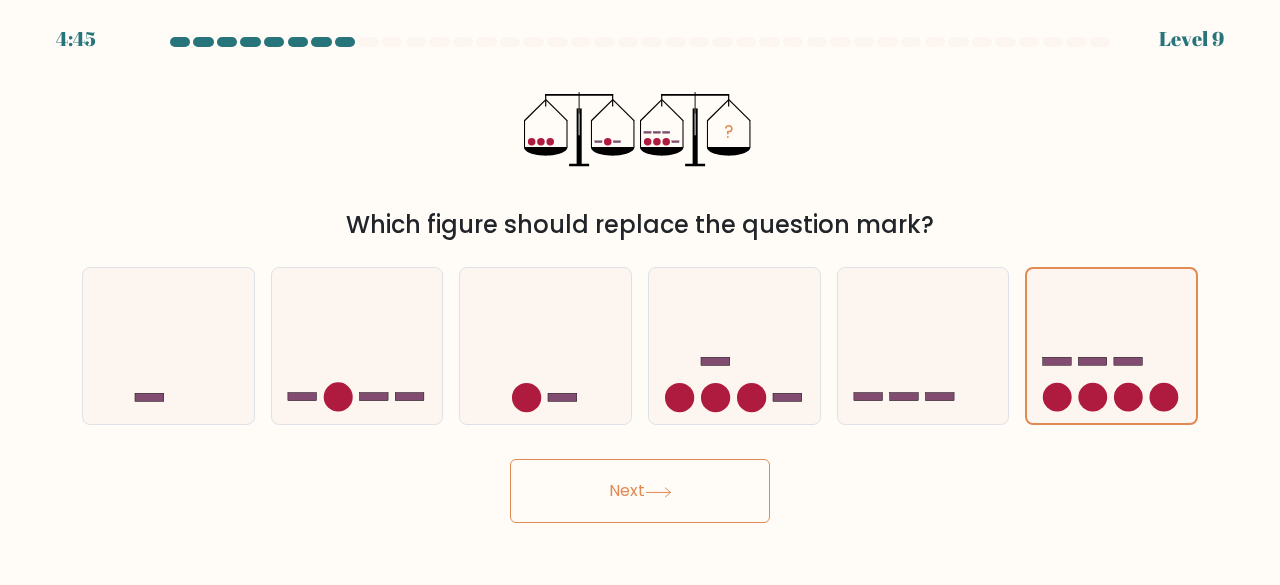 click on "Next" at bounding box center (640, 491) 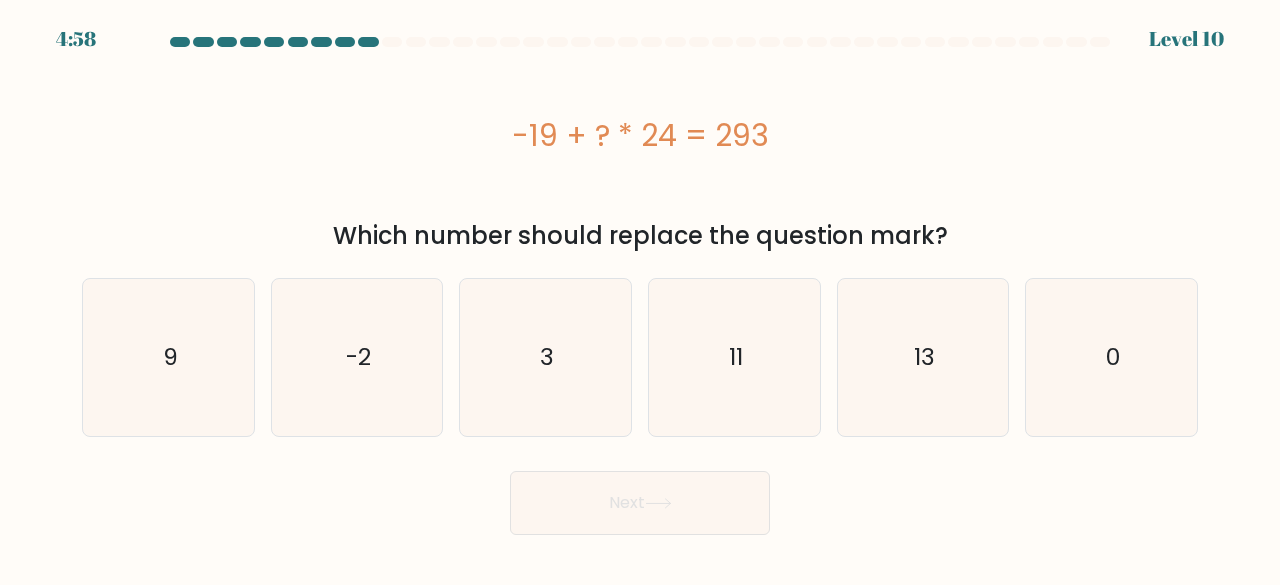 click 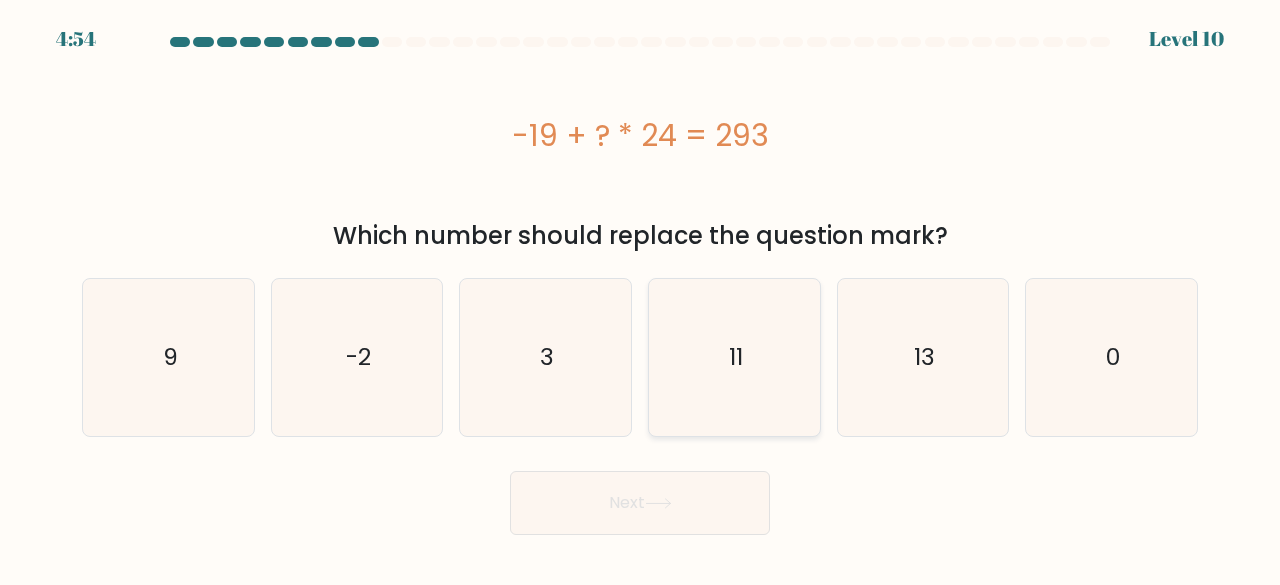 click on "11" 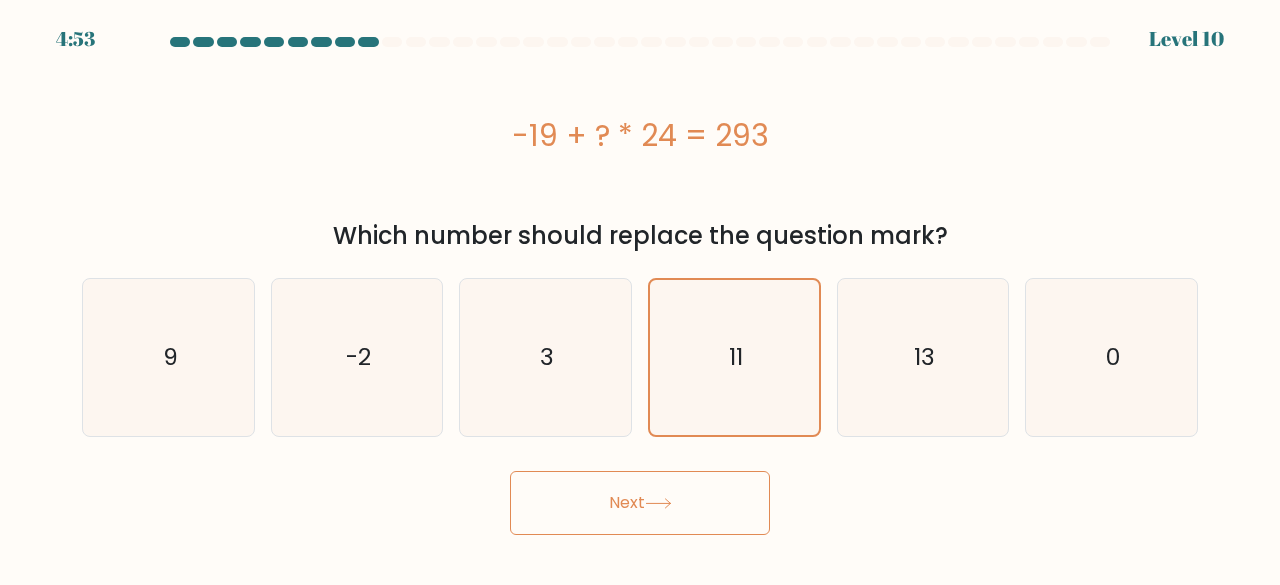 click on "Next" at bounding box center (640, 503) 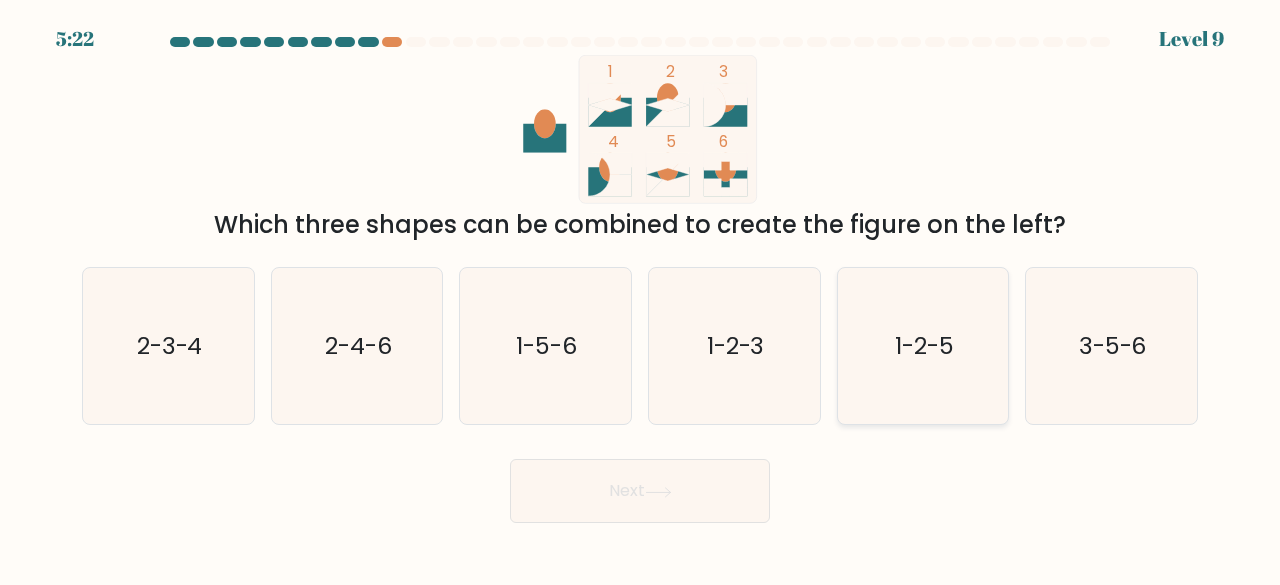 click on "1-2-5" 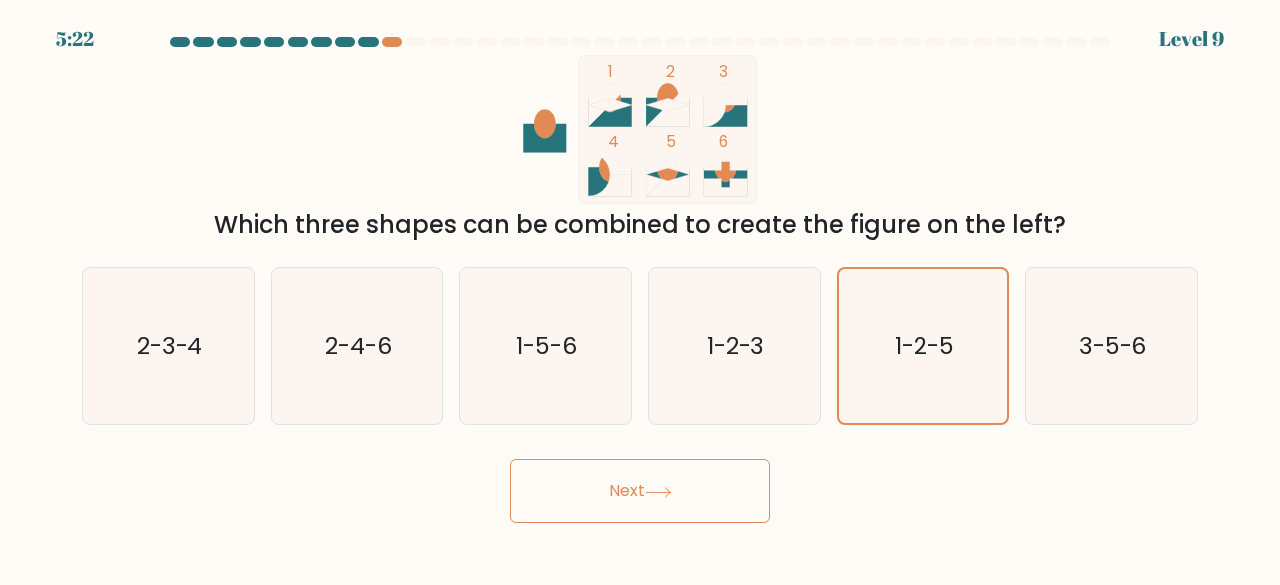 click on "Next" at bounding box center [640, 491] 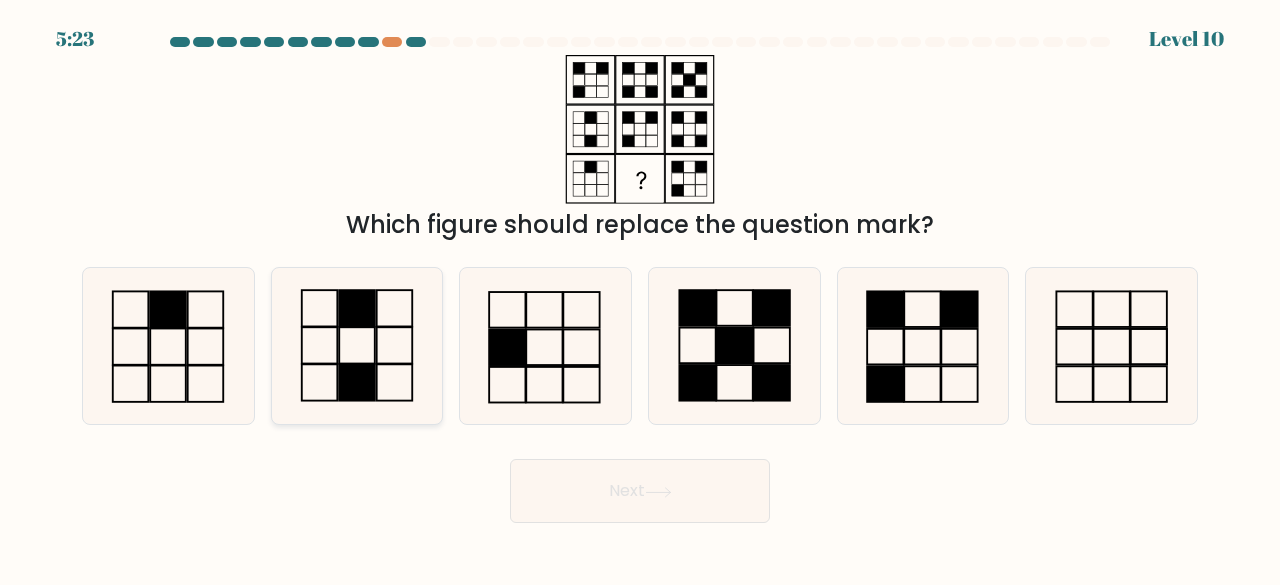 click 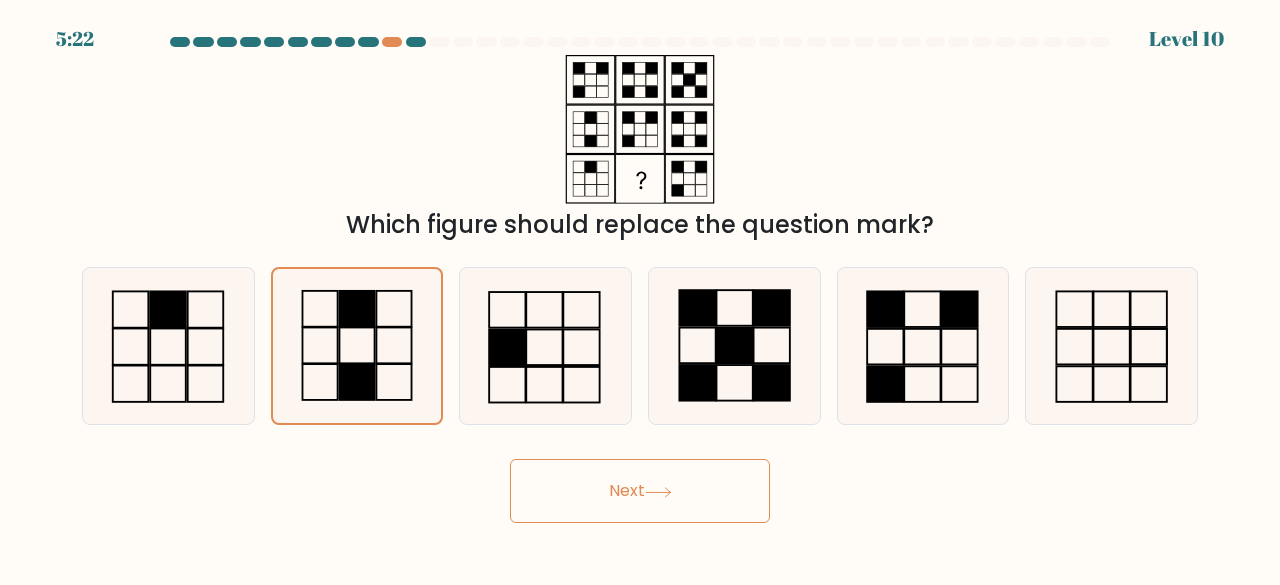 click on "Next" at bounding box center (640, 491) 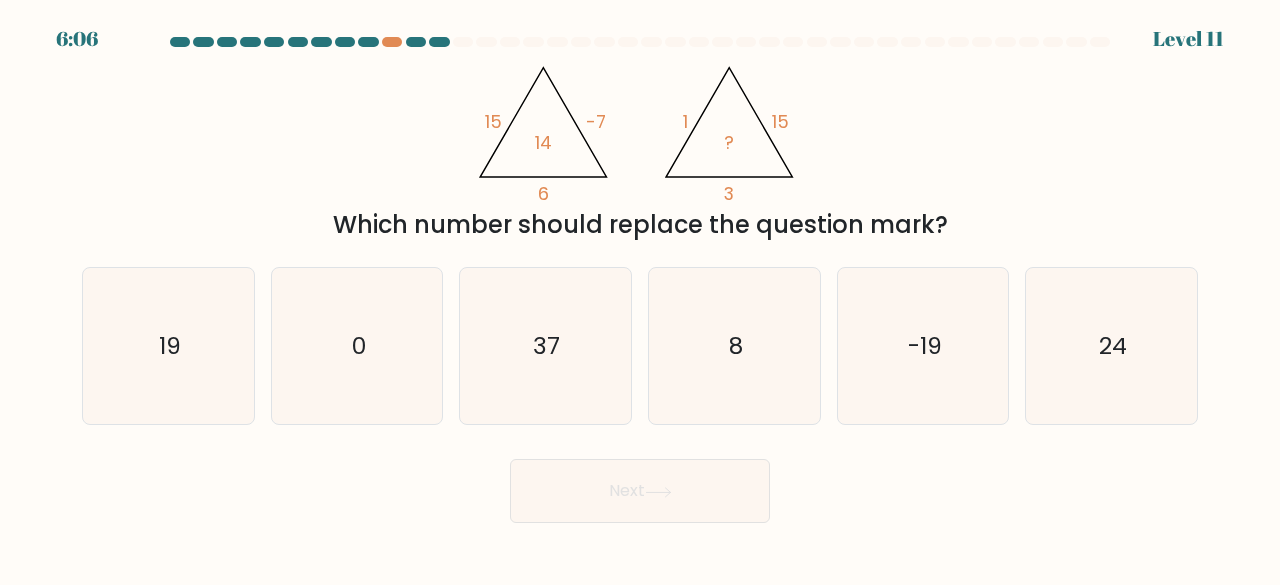 click on "Next" at bounding box center (640, 491) 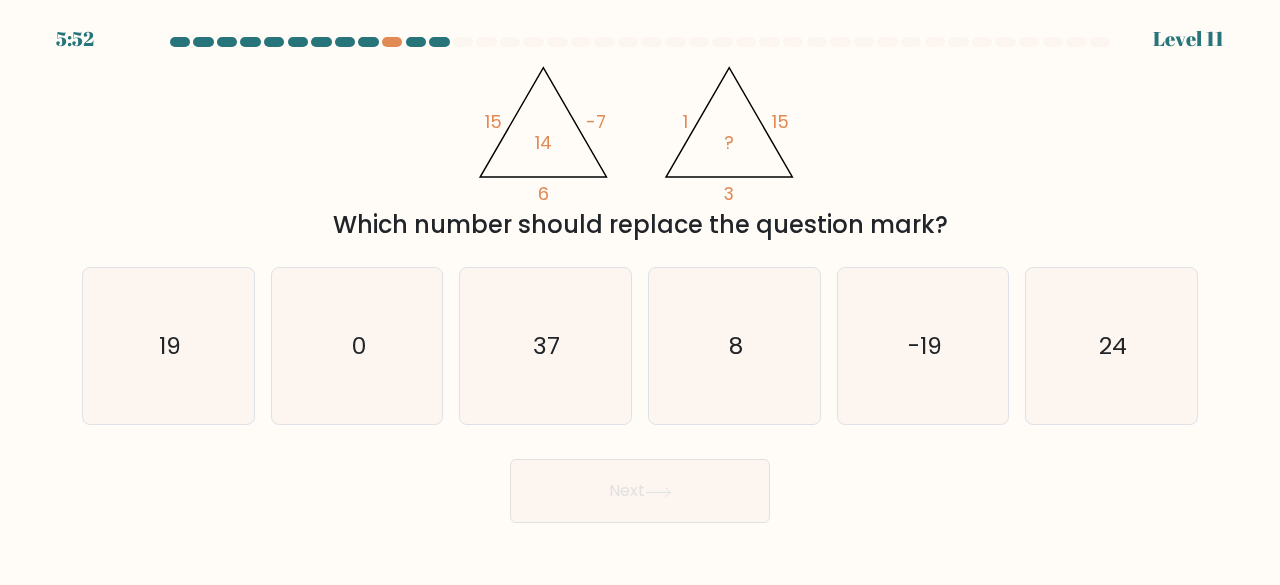 click on "Next" at bounding box center (640, 486) 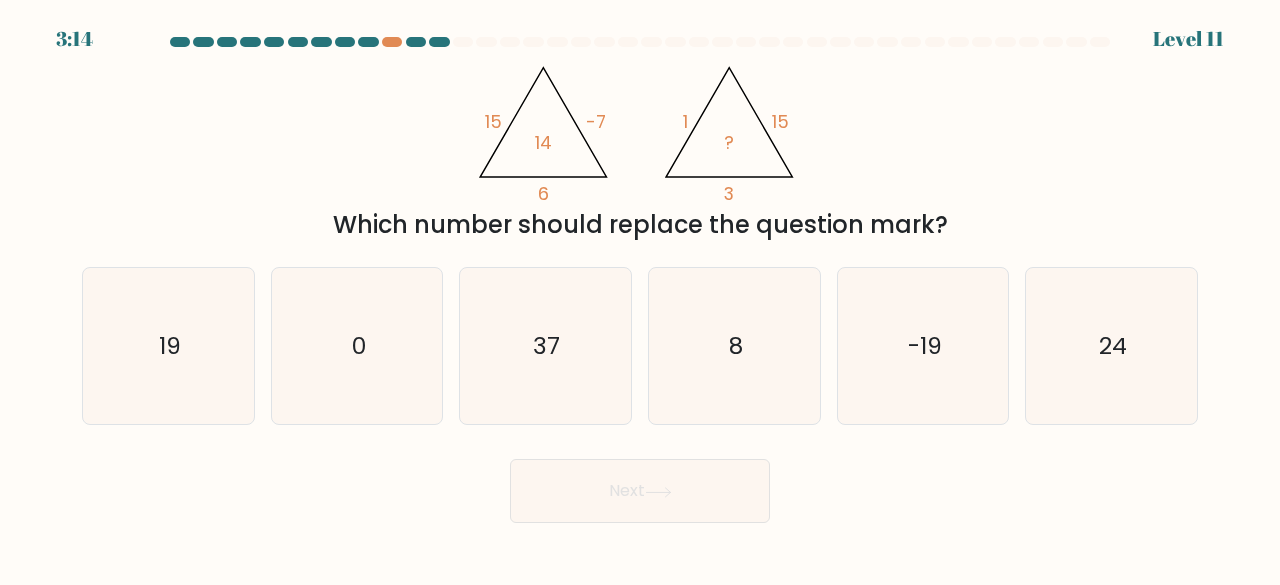 scroll, scrollTop: 0, scrollLeft: 0, axis: both 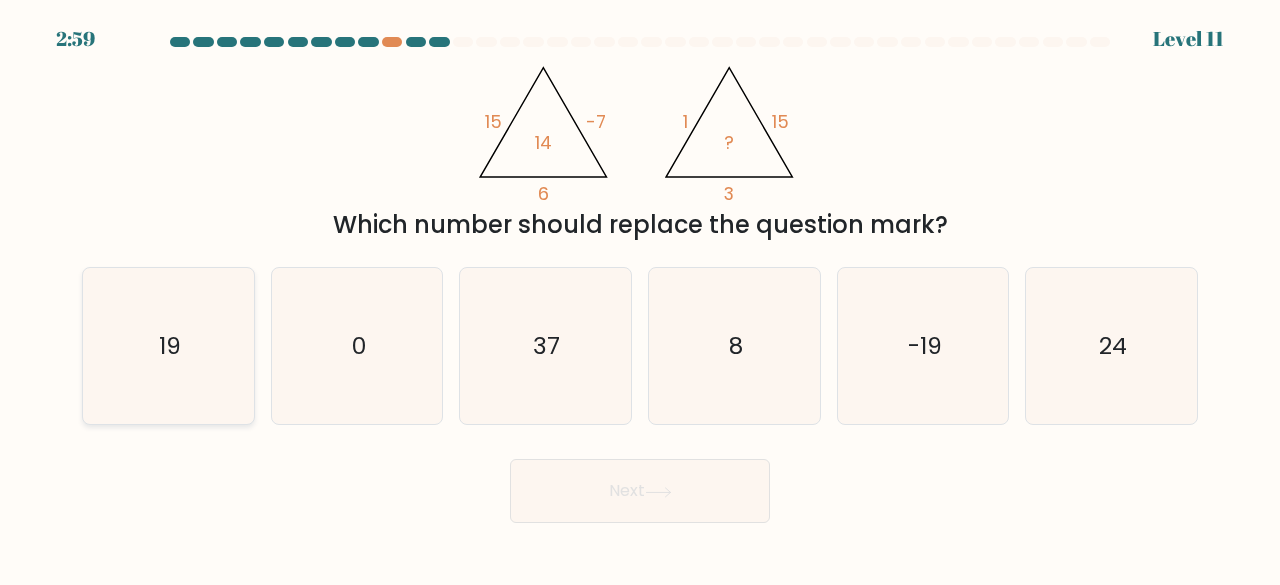click on "19" 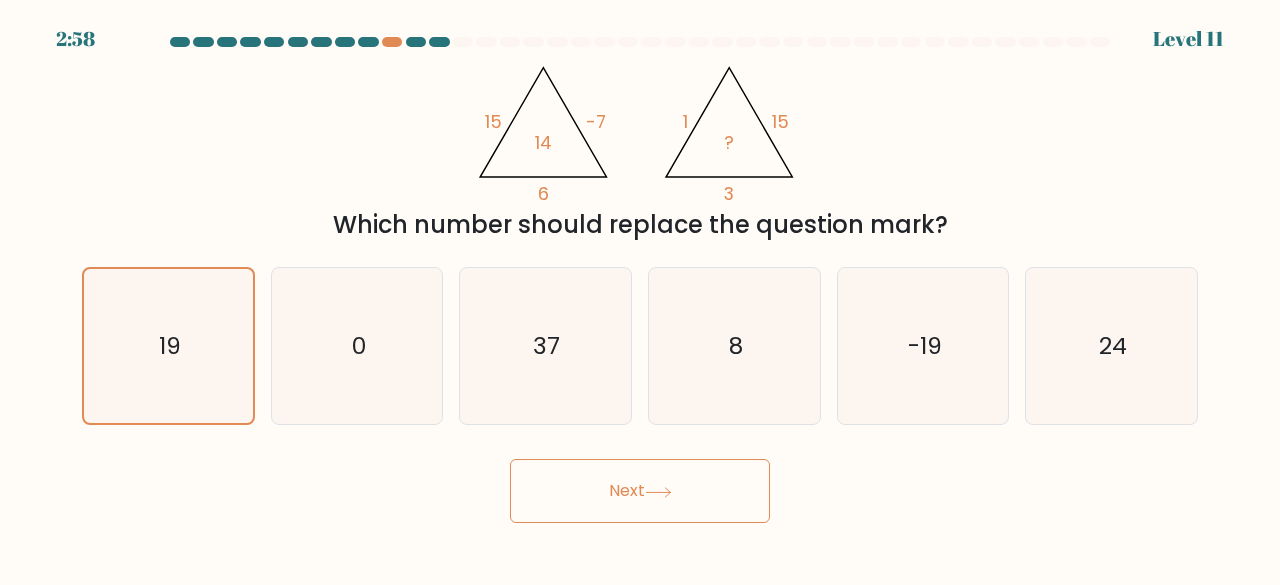 click on "2:58
Level 11" at bounding box center [640, 292] 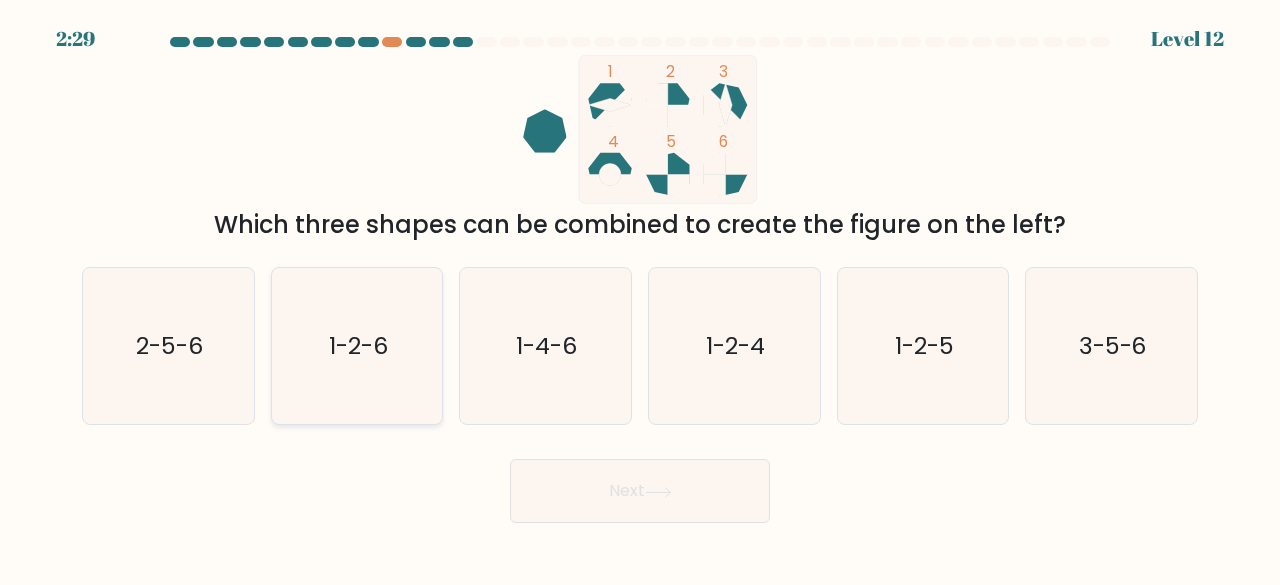 click on "1-2-6" 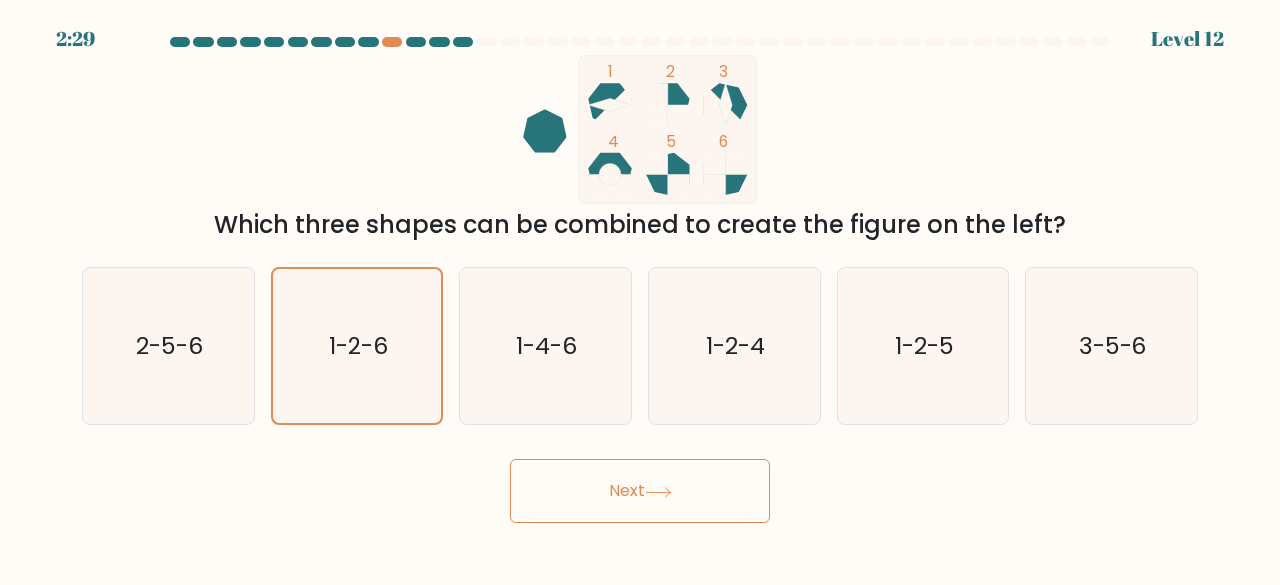 click on "Next" at bounding box center [640, 491] 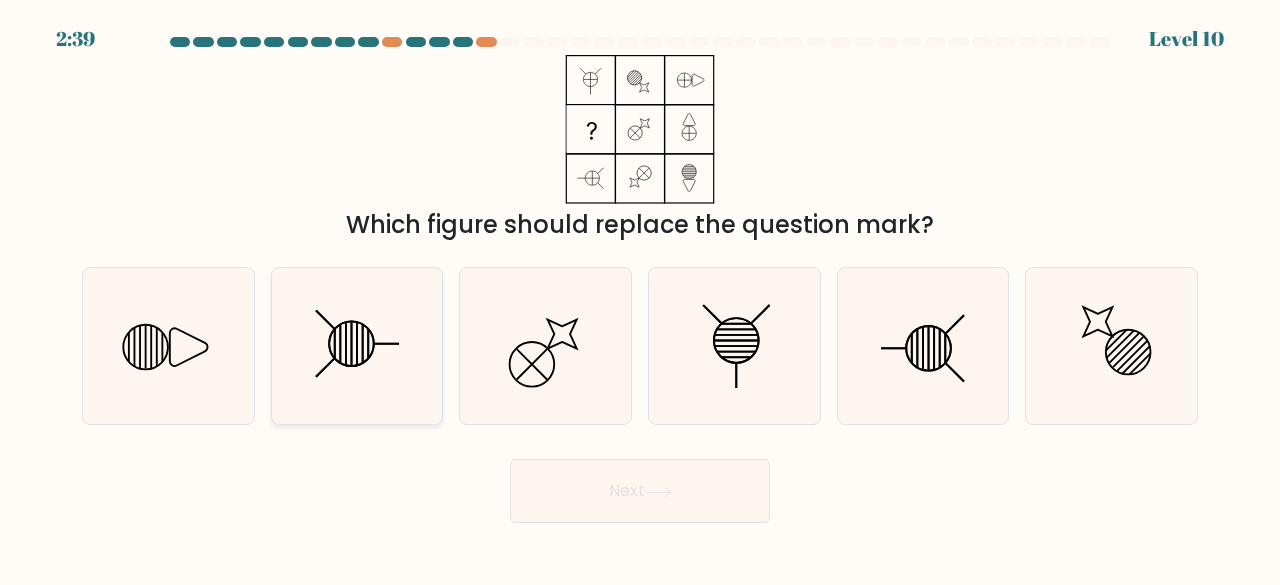 click 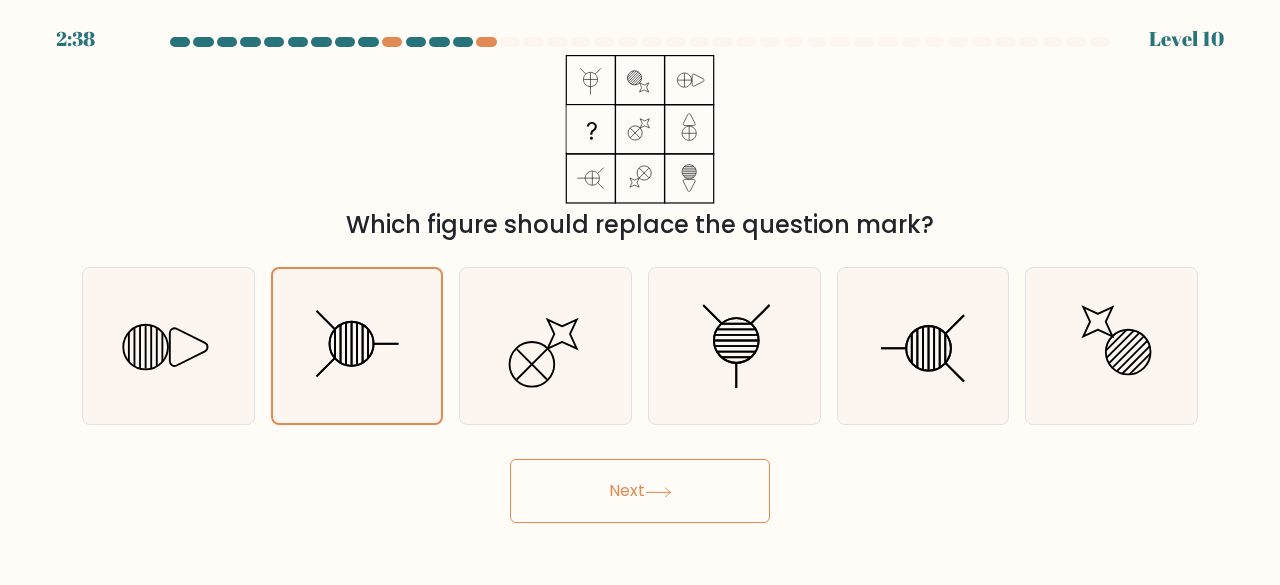 click on "Next" at bounding box center [640, 491] 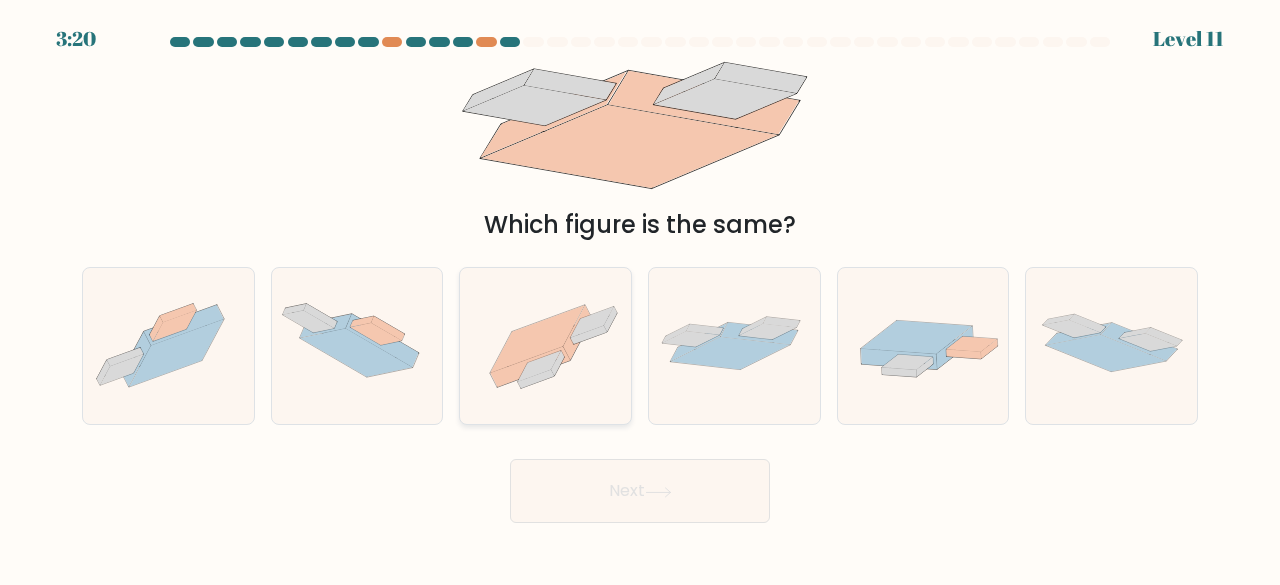 click 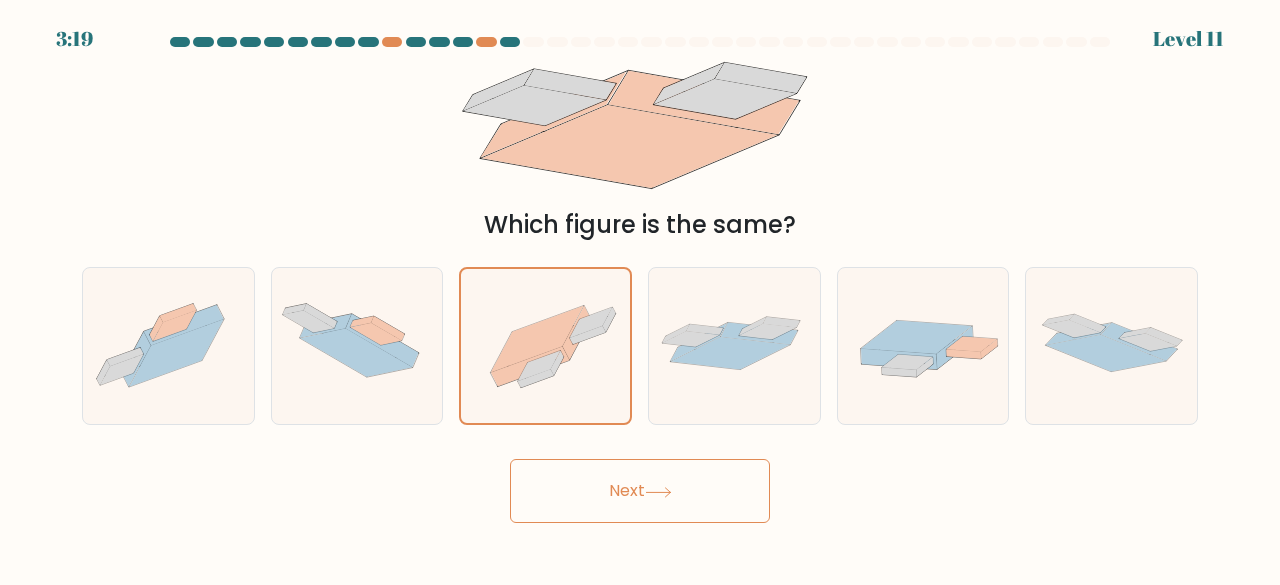 click on "Next" at bounding box center [640, 491] 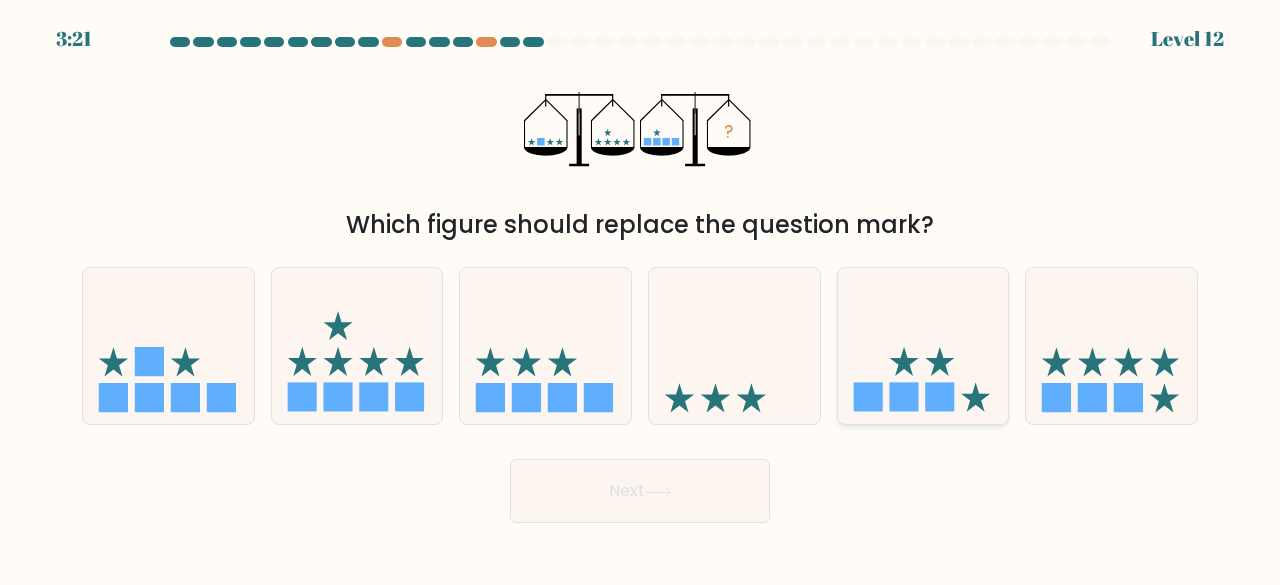 click 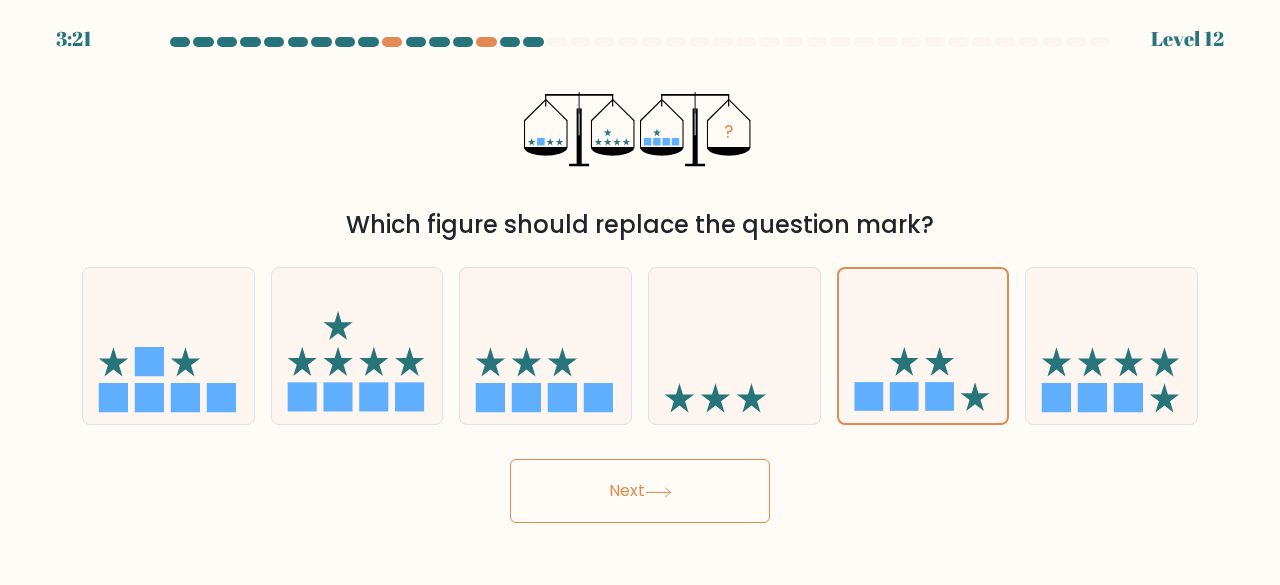 click on "Next" at bounding box center (640, 491) 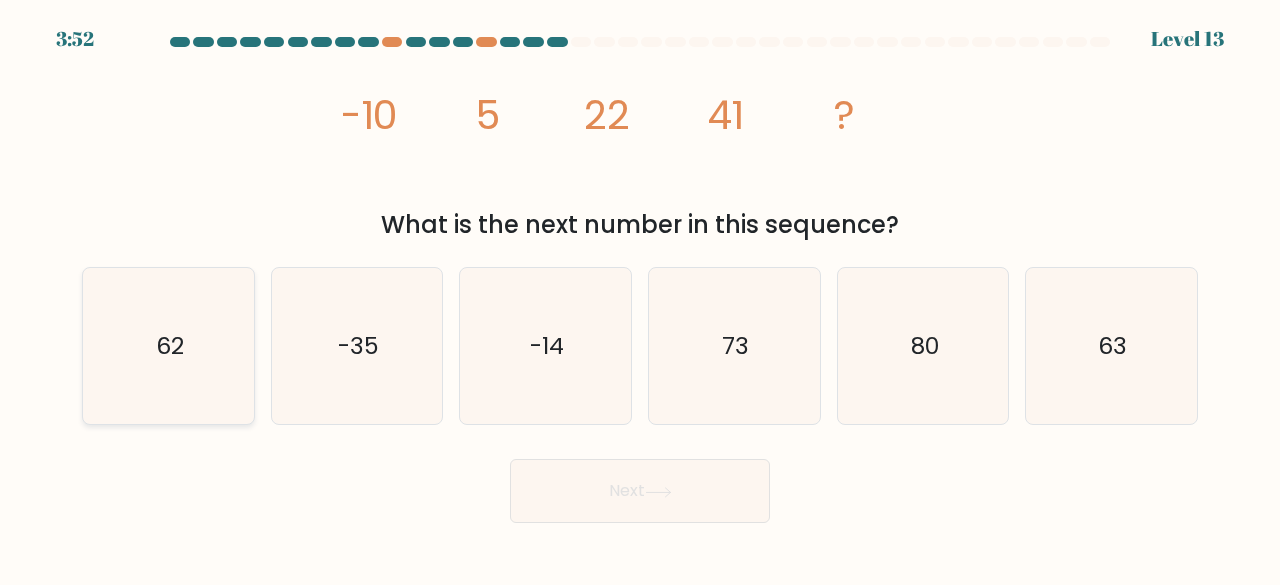 click on "62" 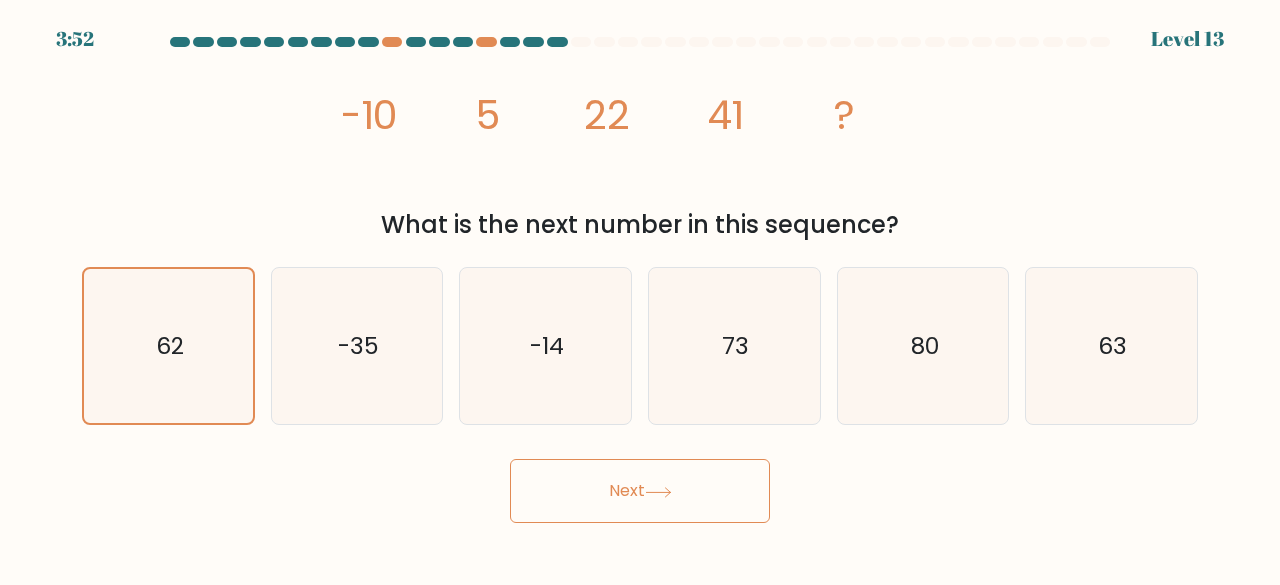 click 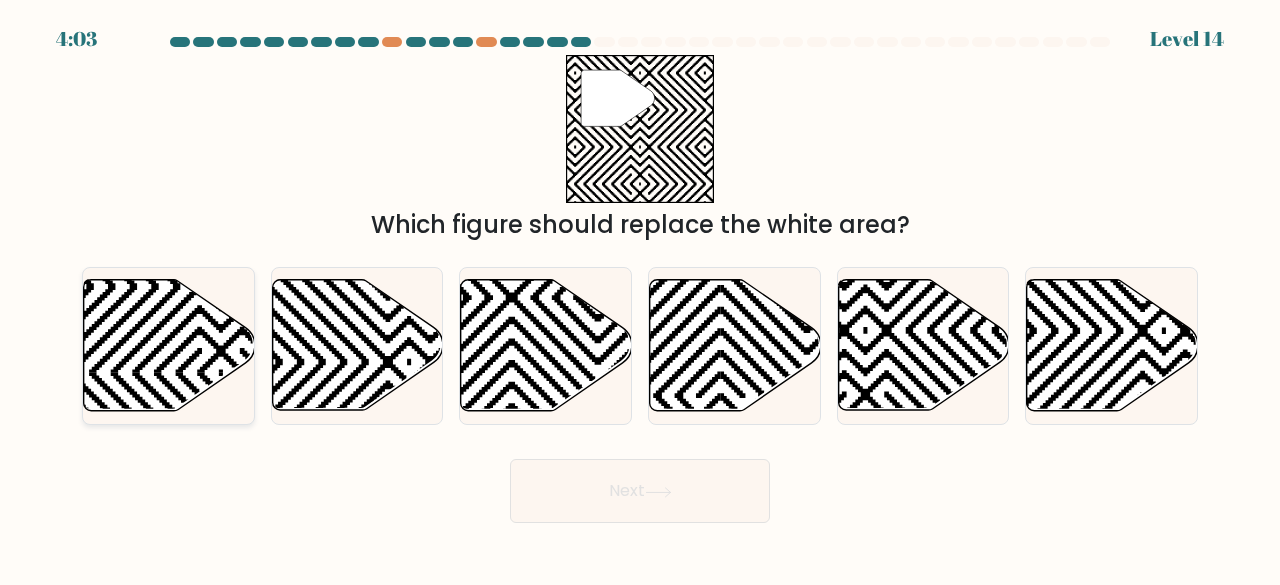 click 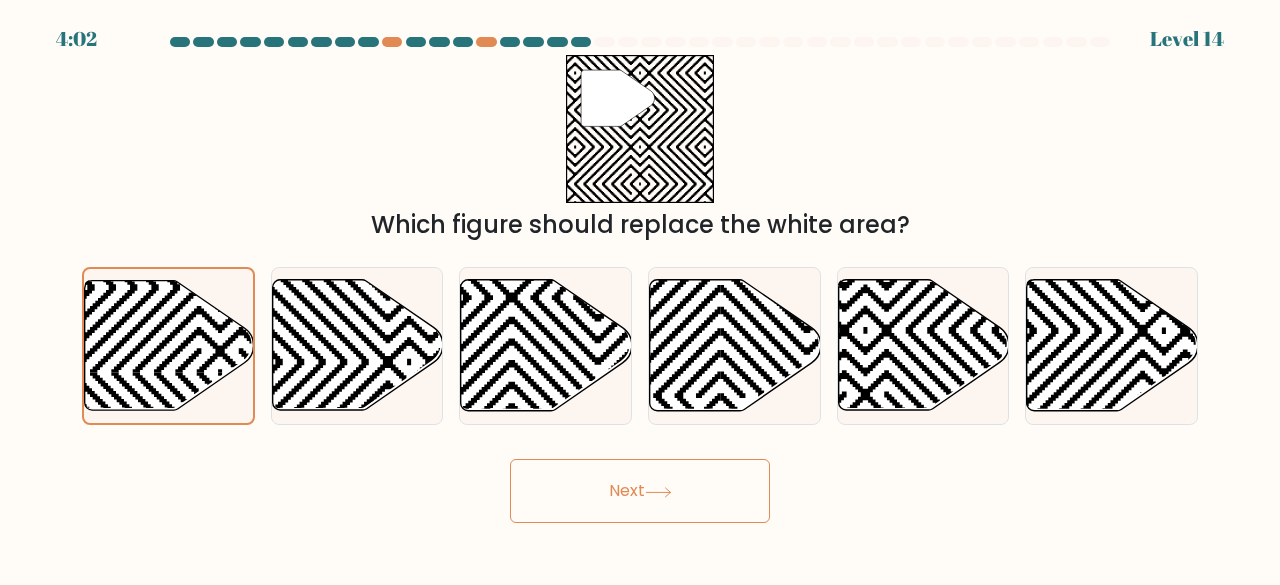 click on "Next" at bounding box center [640, 491] 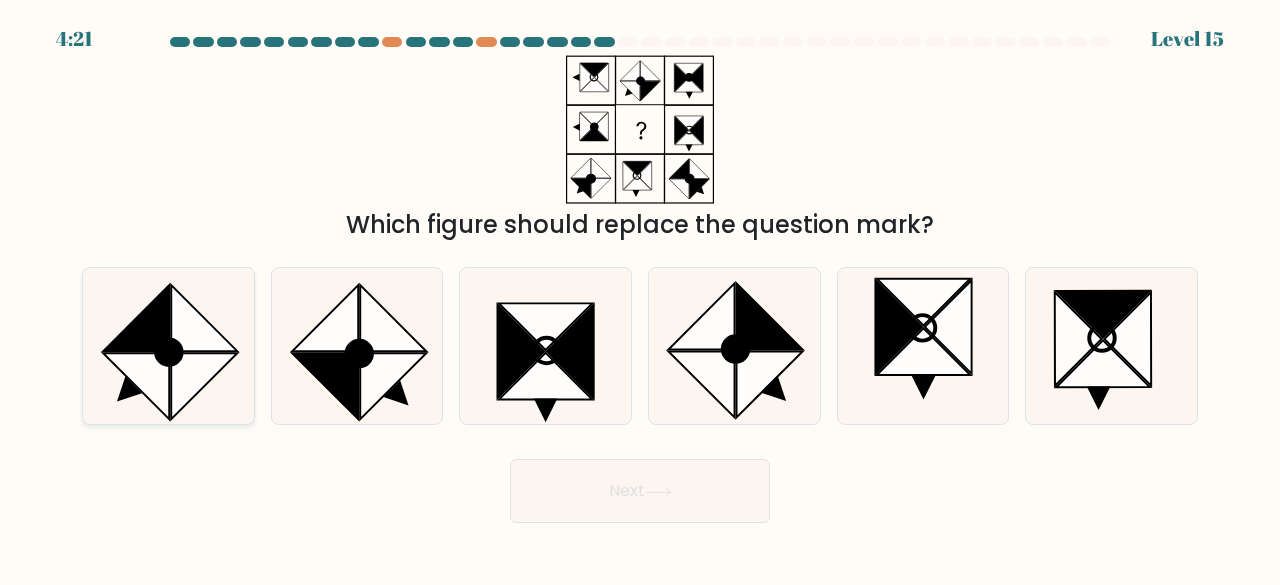 click 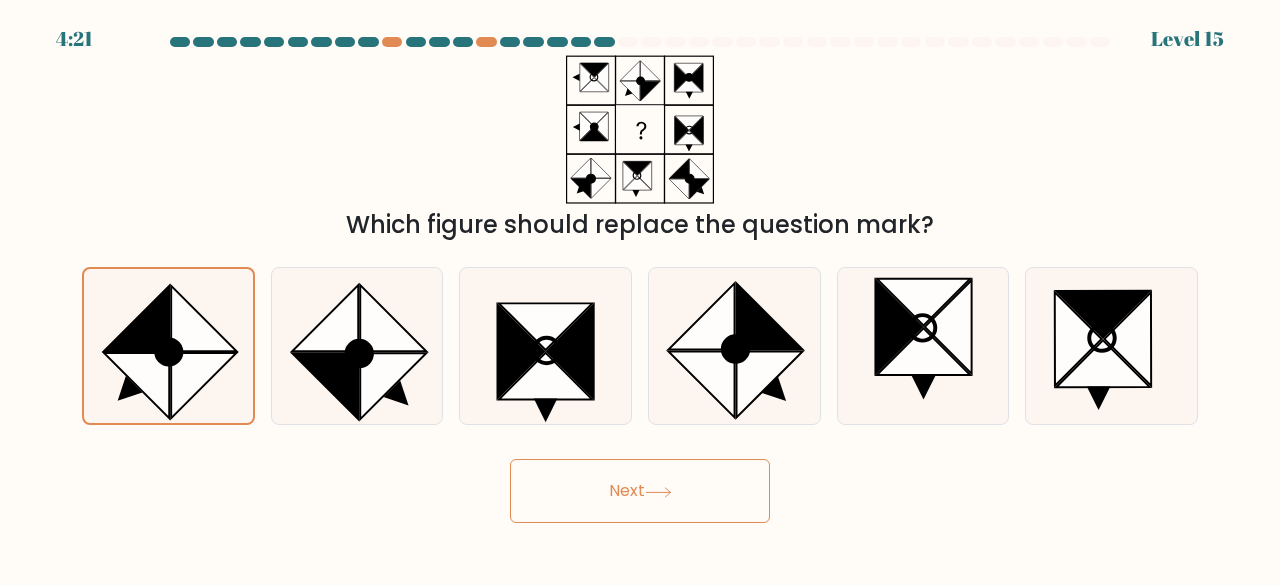 click on "Next" at bounding box center [640, 491] 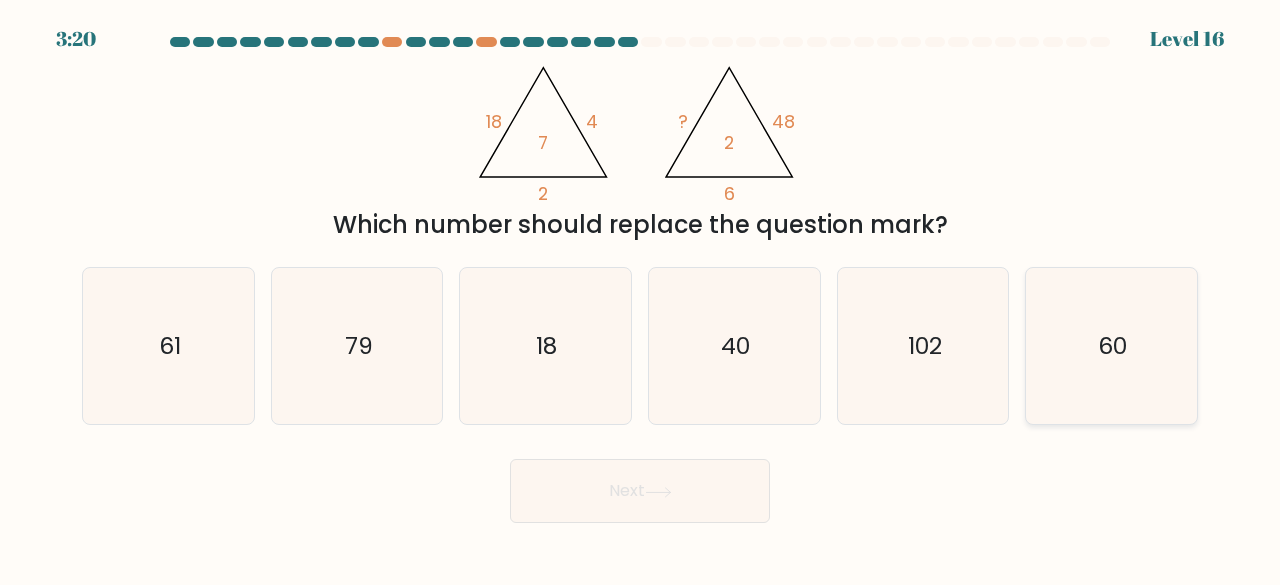 type 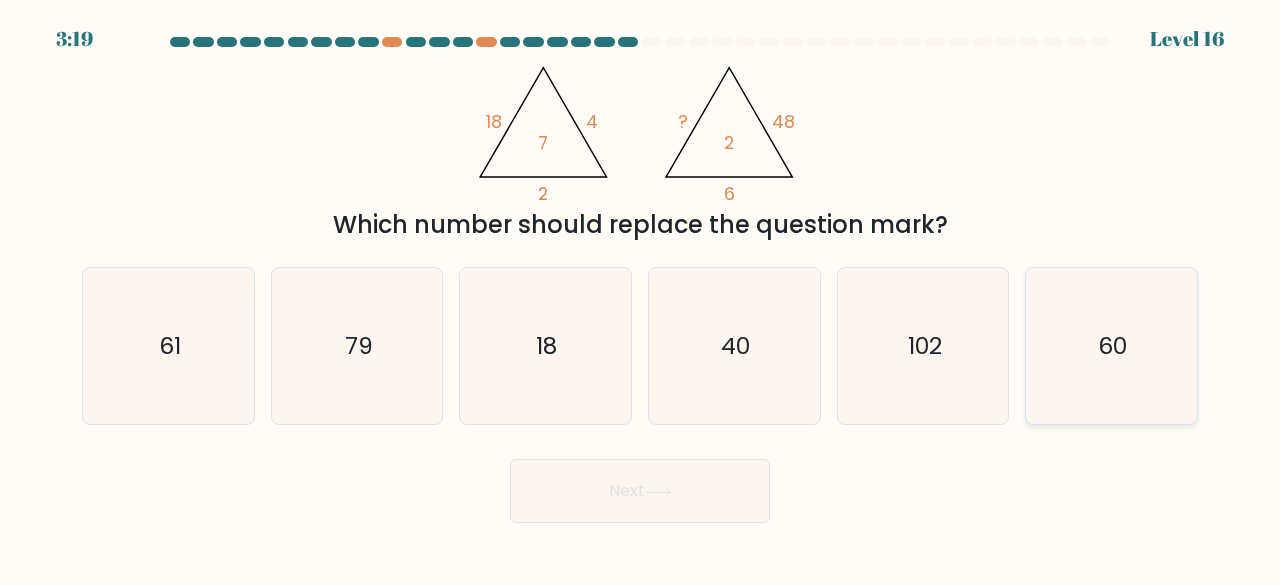 click on "60" 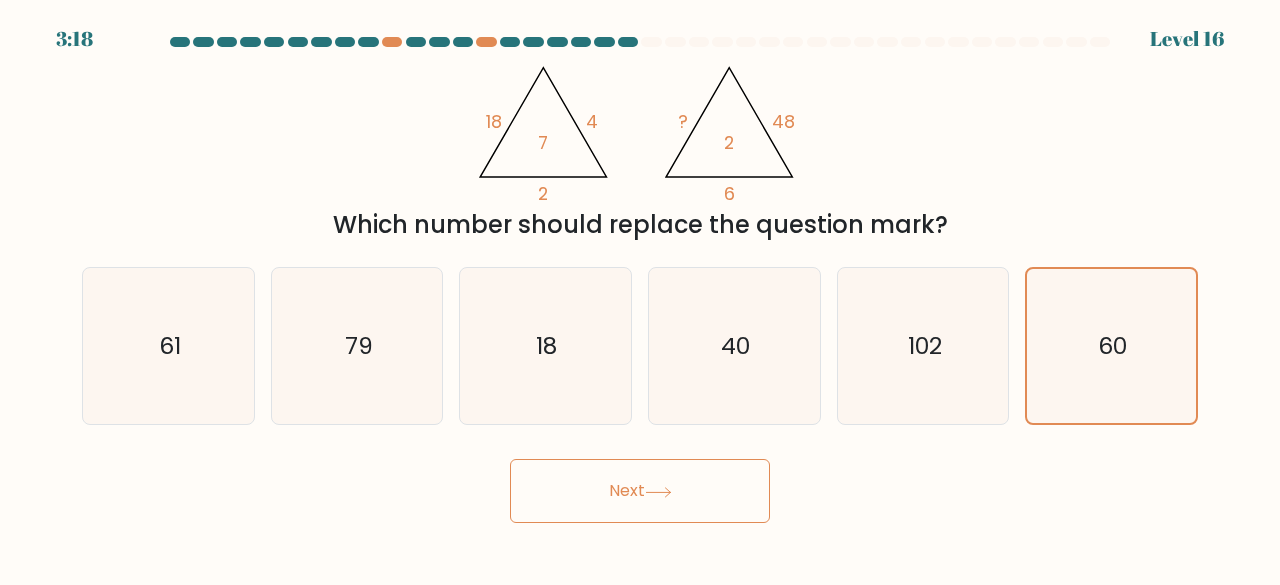click at bounding box center (640, 280) 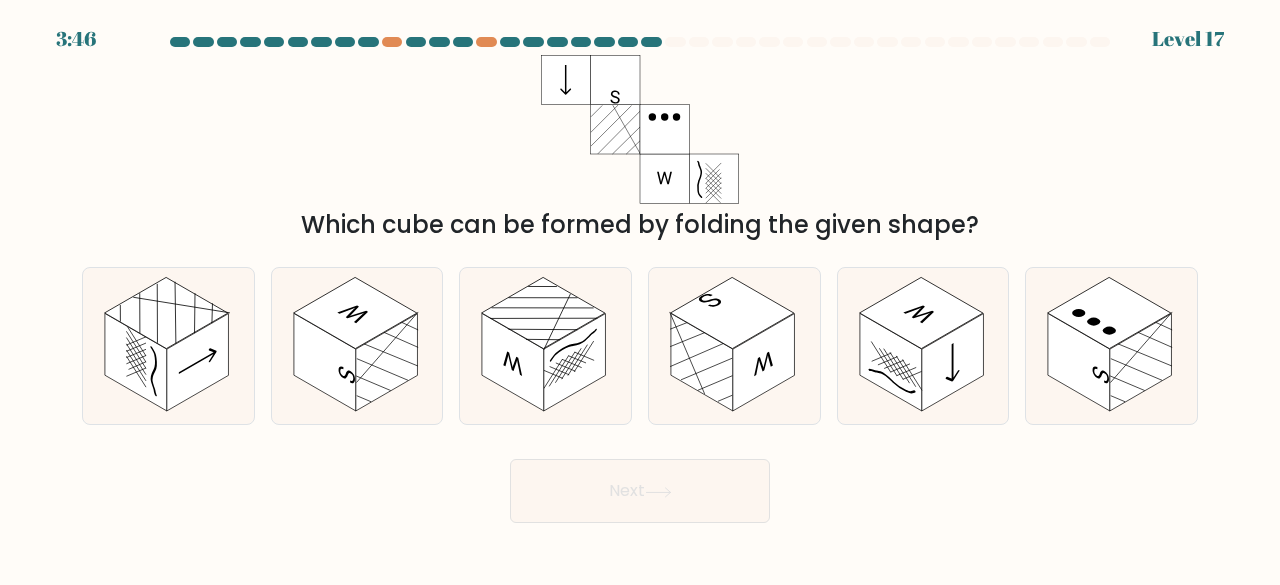 click on "Next" at bounding box center (640, 486) 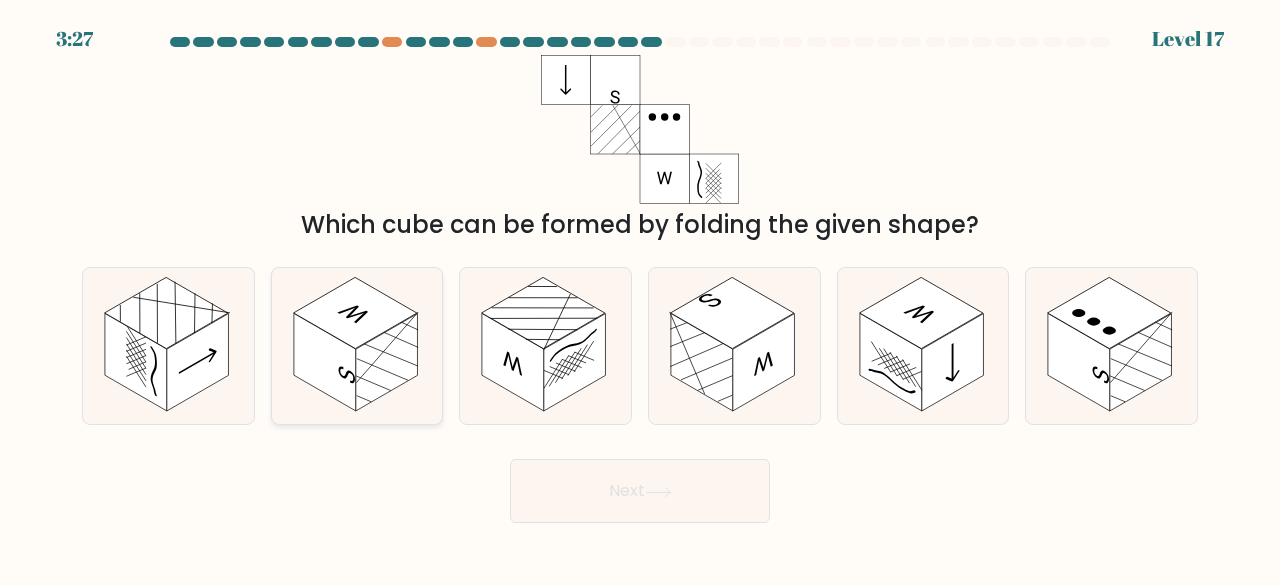 click 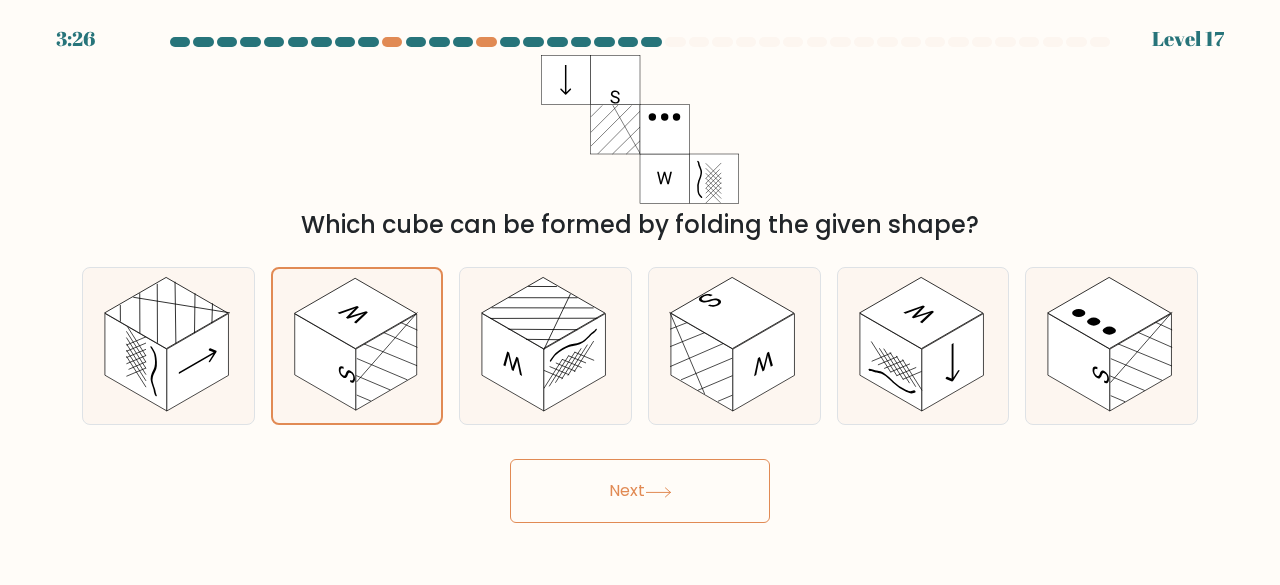click on "Next" at bounding box center (640, 491) 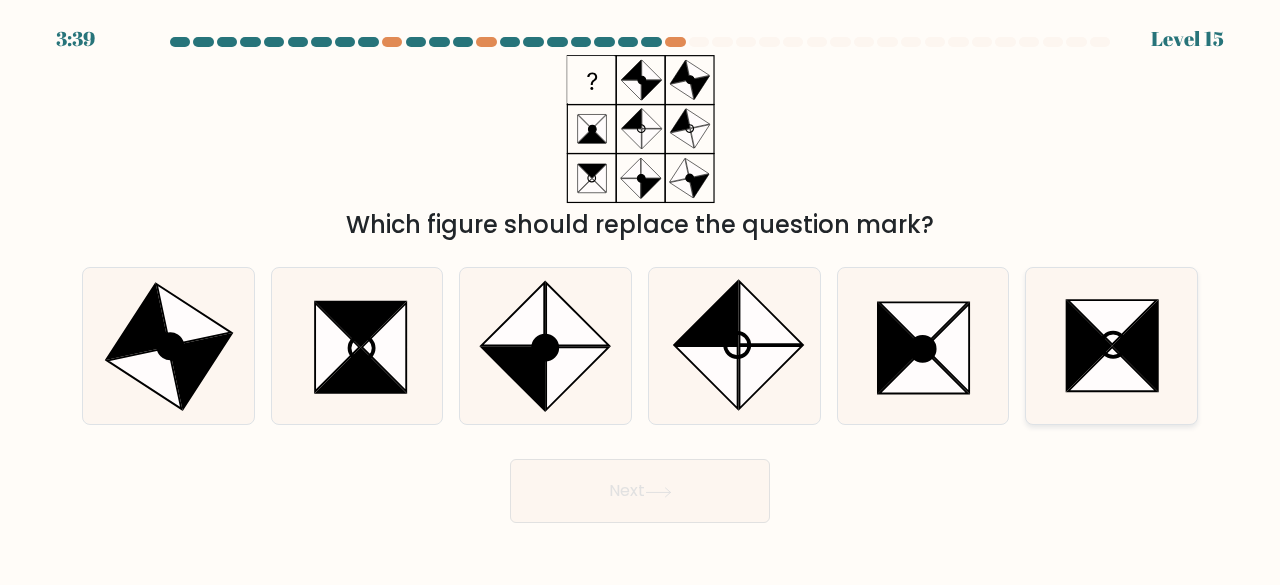 click 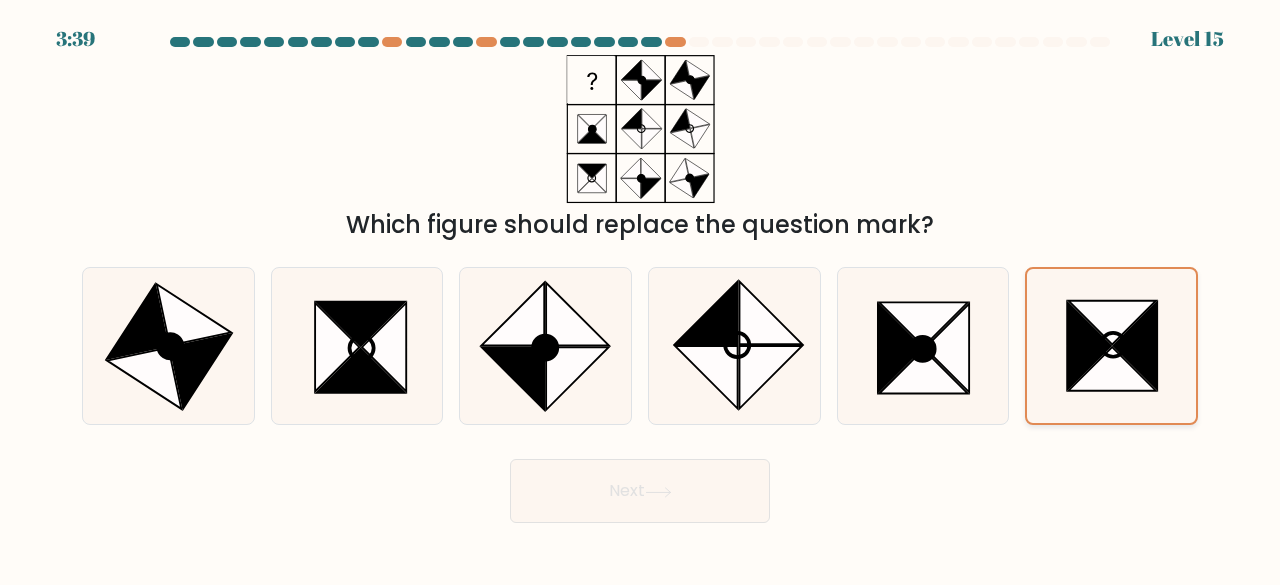 click 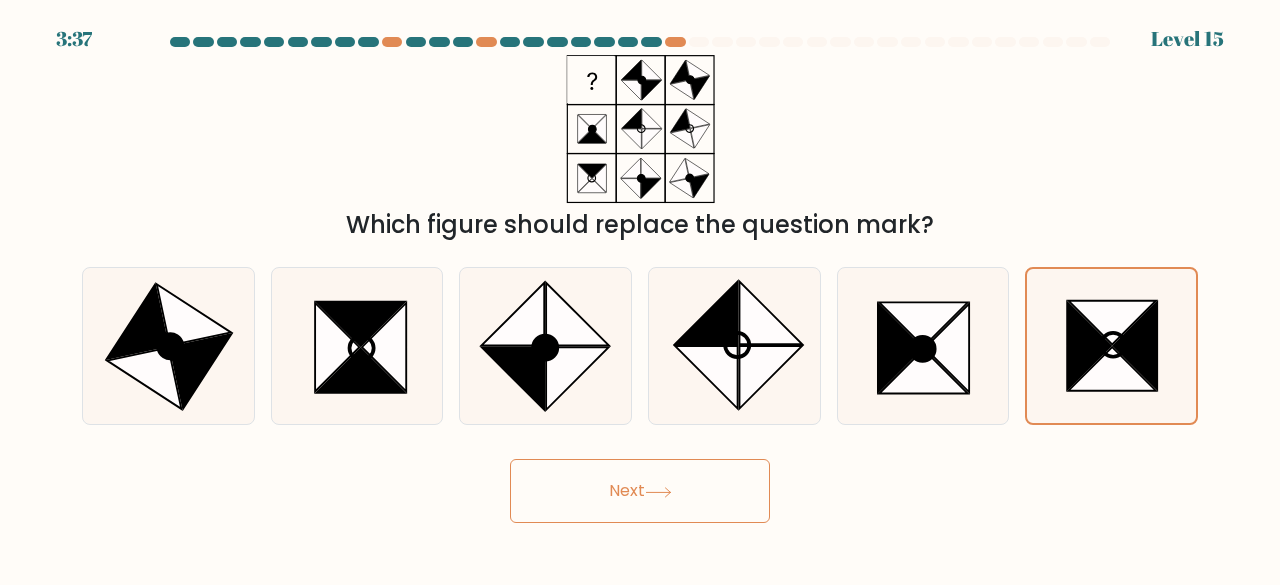 click on "Next" at bounding box center [640, 491] 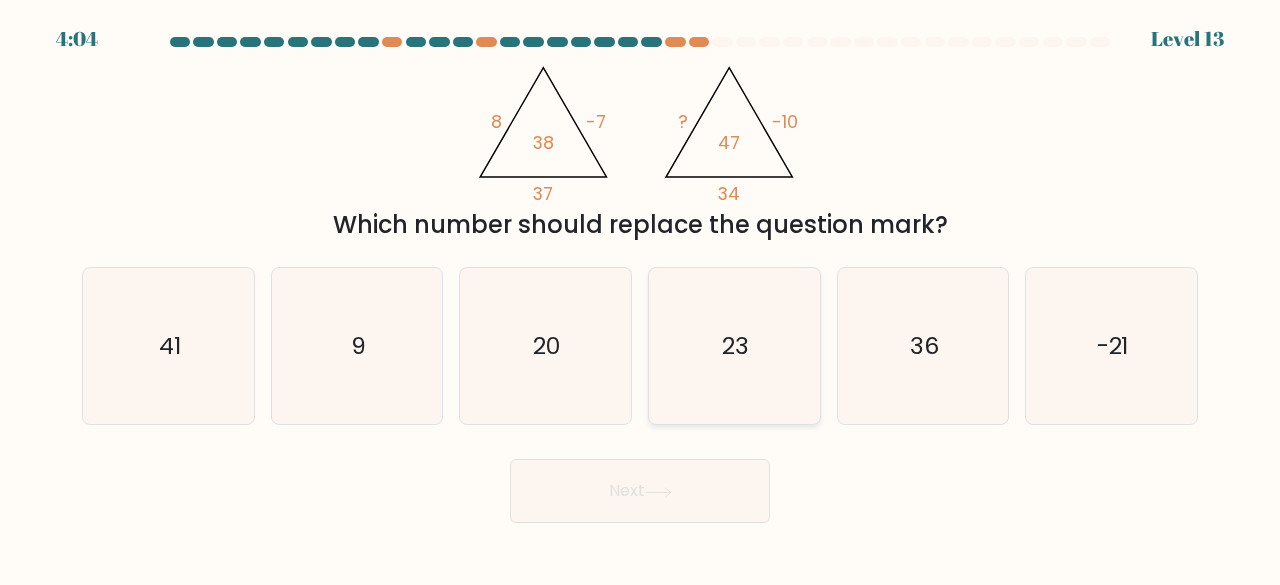 click on "23" 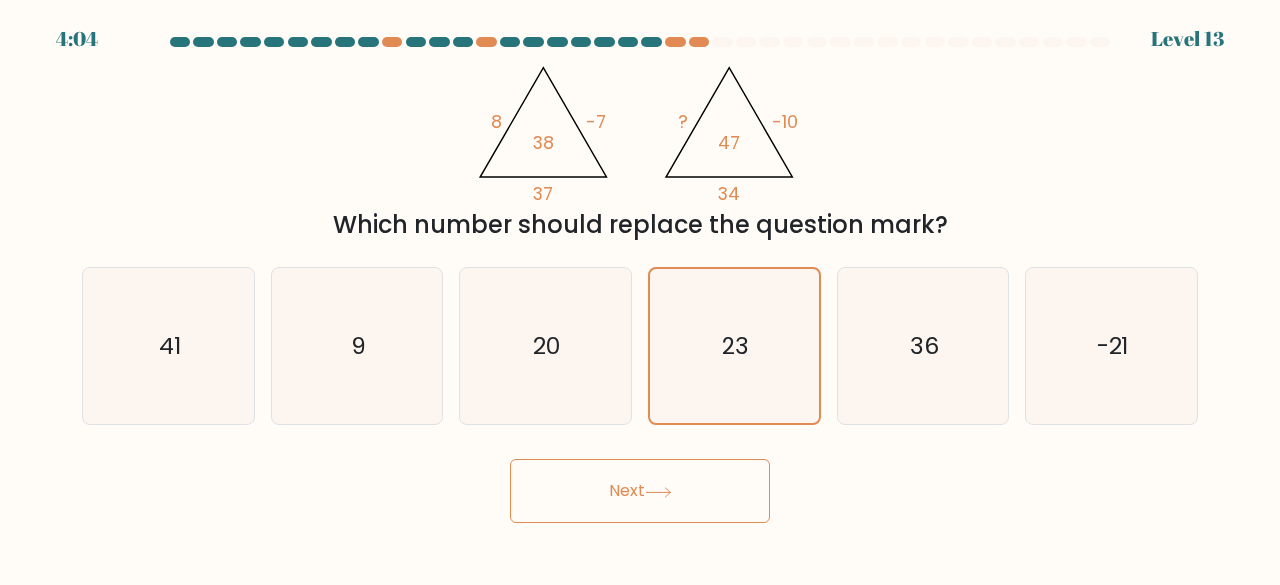 click on "Next" at bounding box center [640, 491] 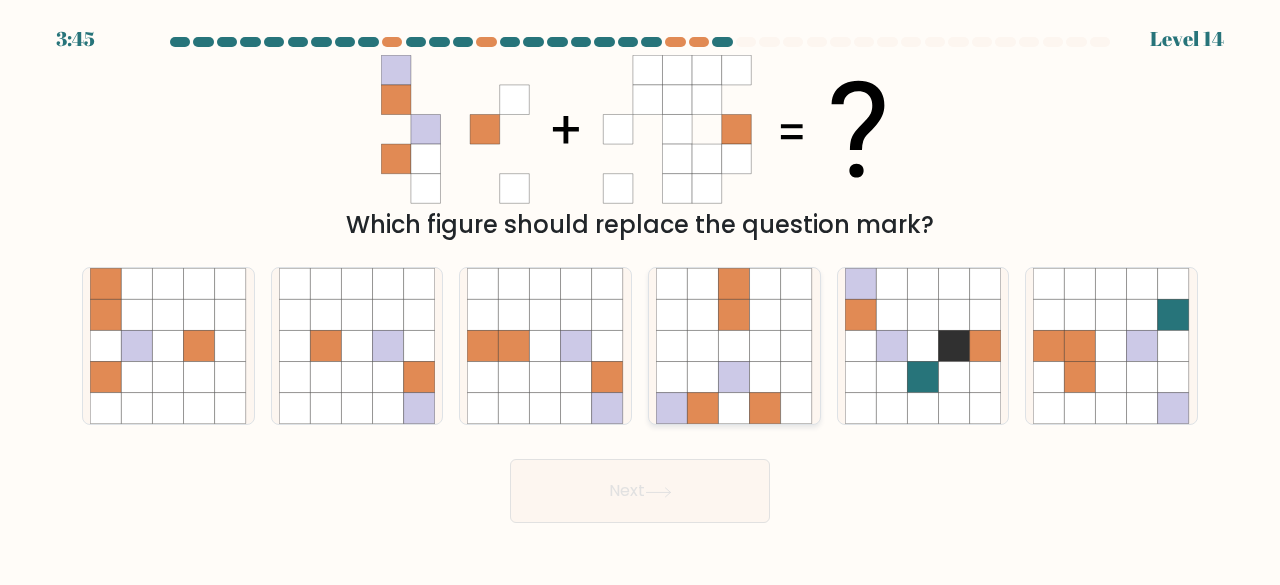 click 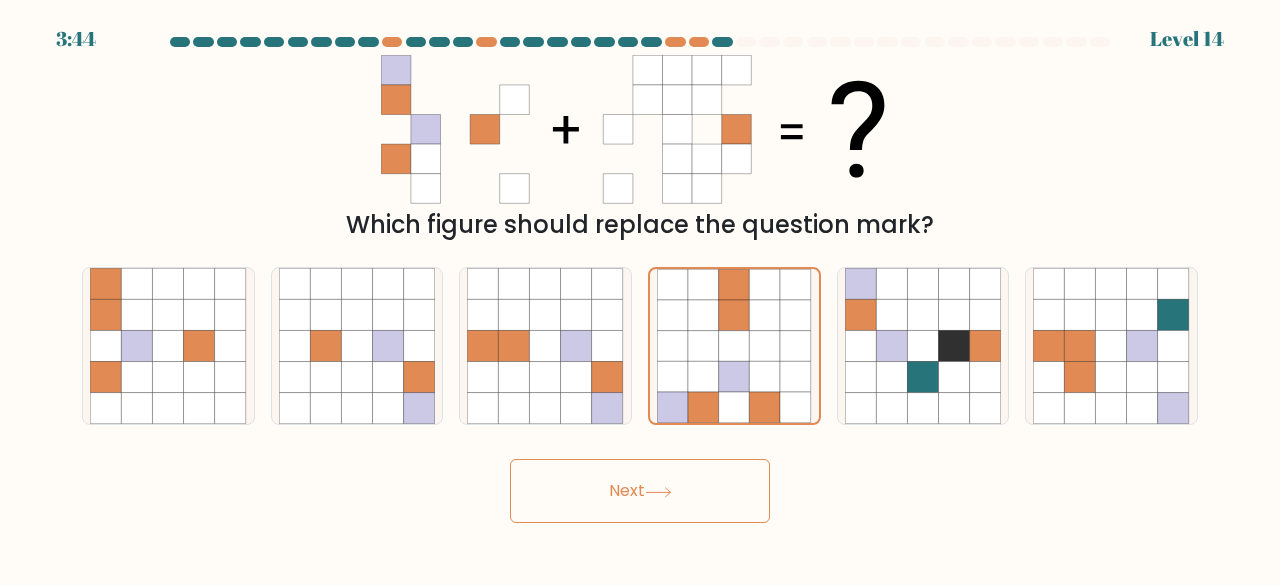 click on "Next" at bounding box center (640, 491) 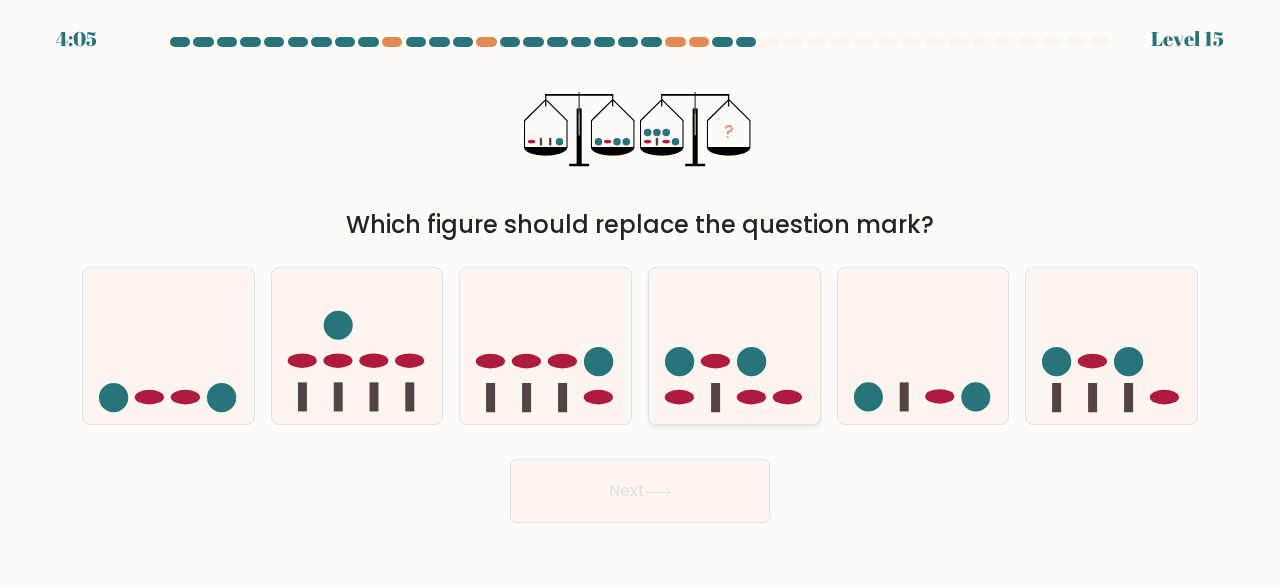 click 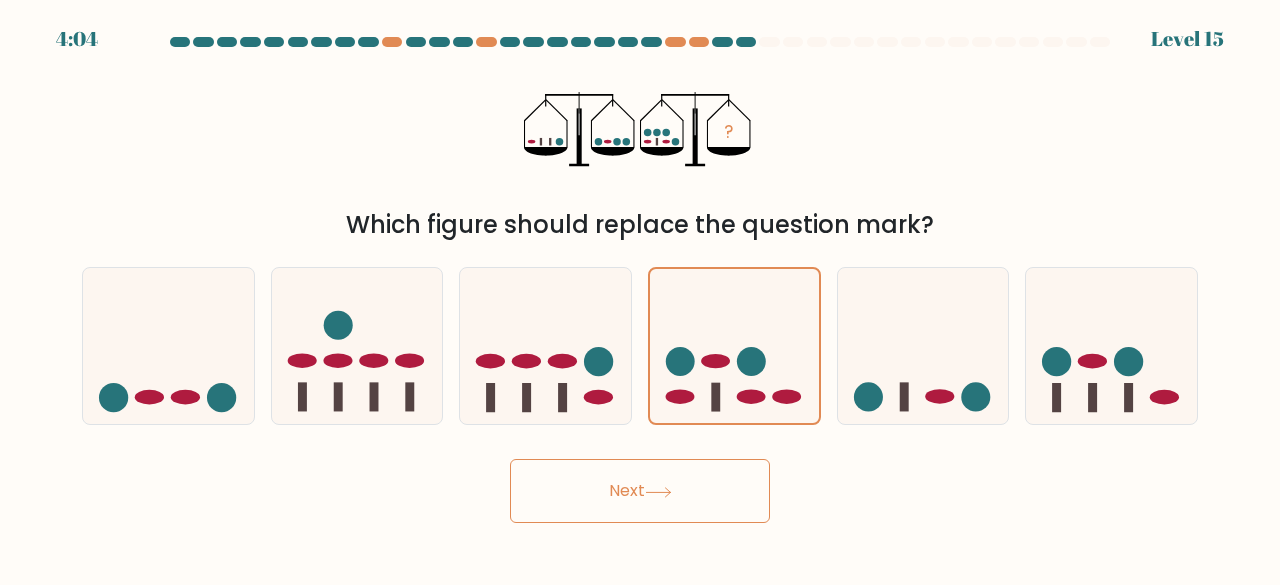 click on "Next" at bounding box center (640, 491) 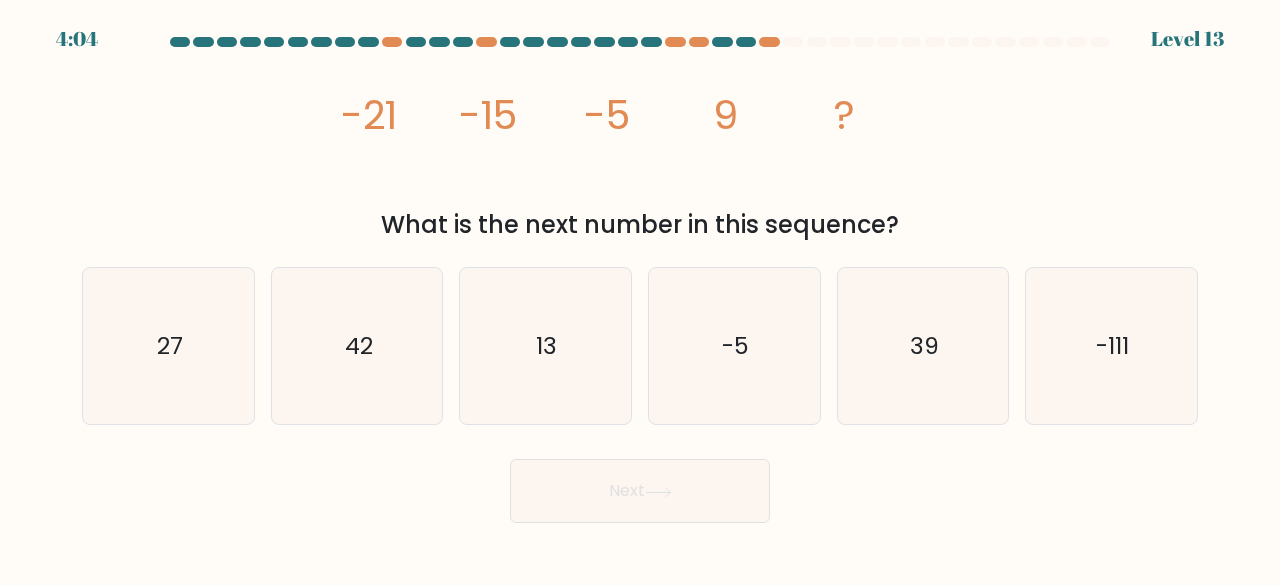 click on "Next" at bounding box center (640, 491) 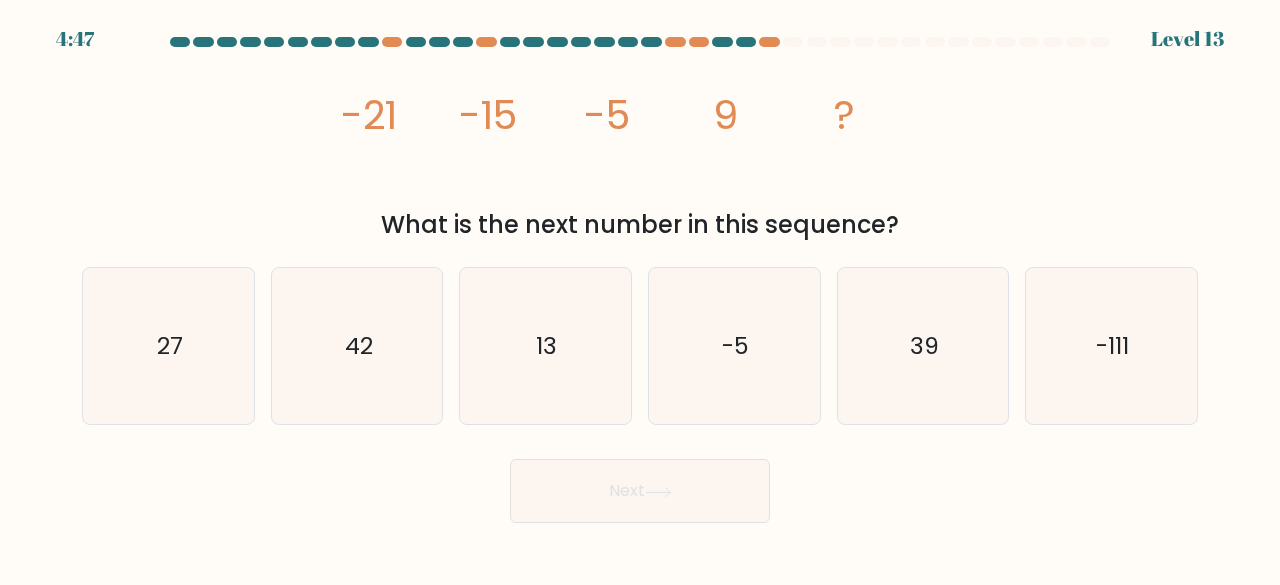 click on "image/svg+xml
-21
-15
-5
9
?
What is the next number in this sequence?" at bounding box center [640, 149] 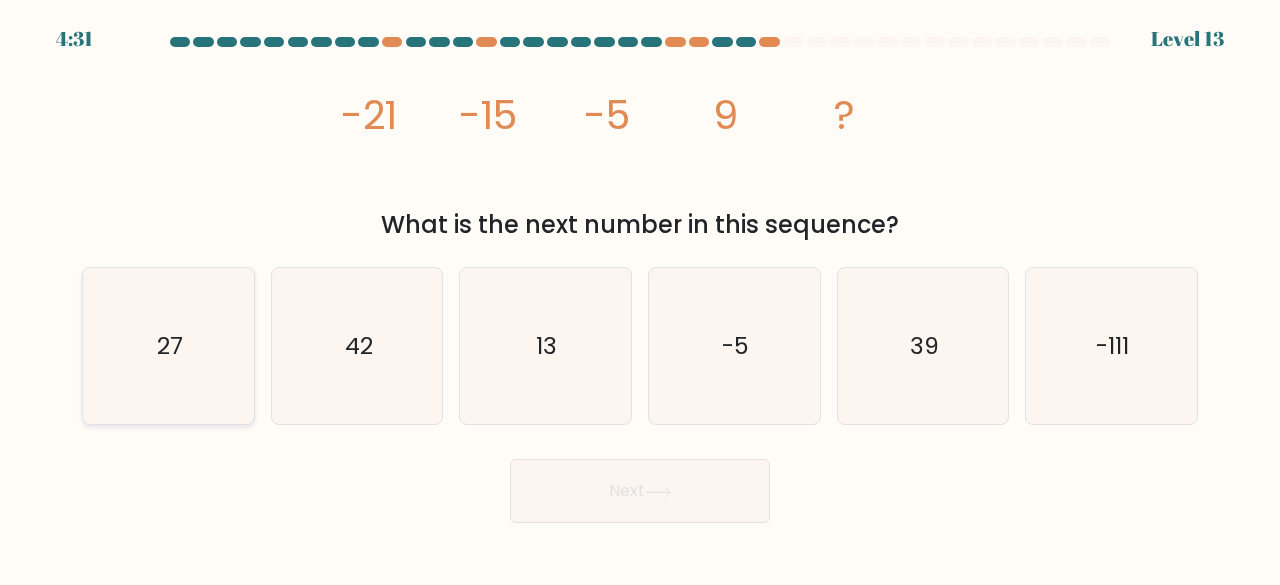 click on "27" 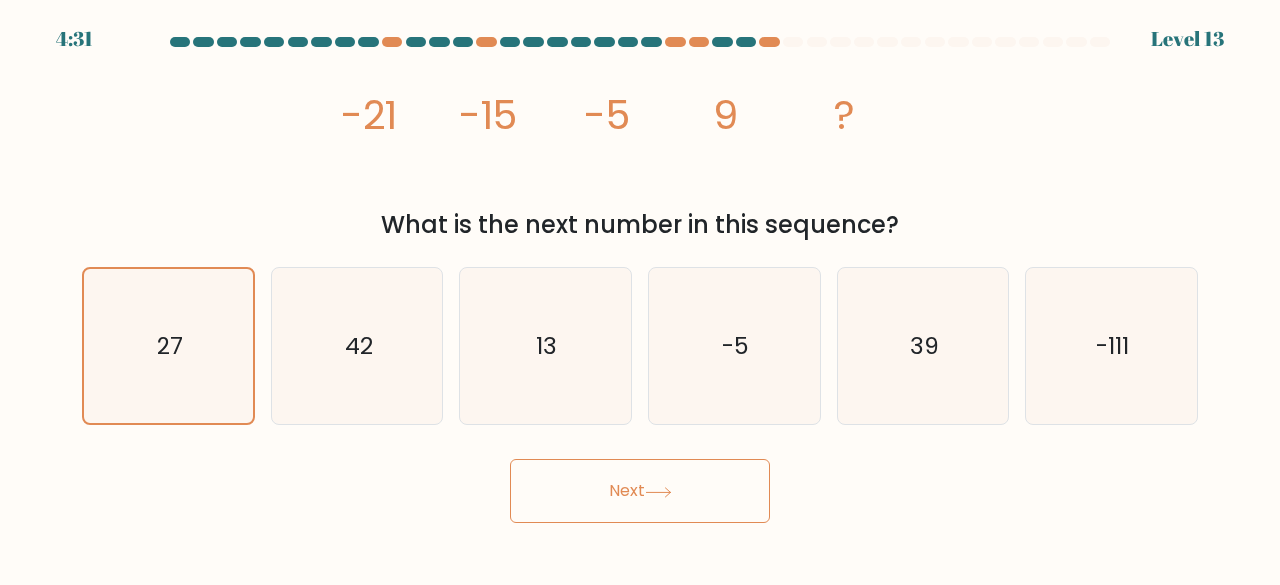 click on "Next" at bounding box center (640, 491) 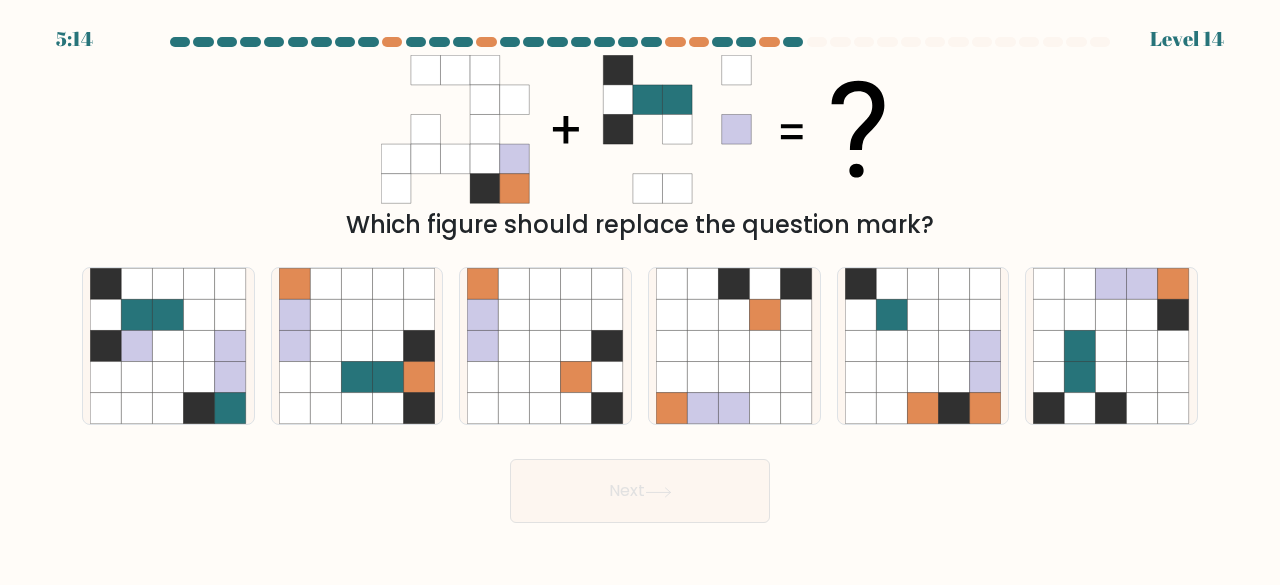 click on "Next" at bounding box center (640, 486) 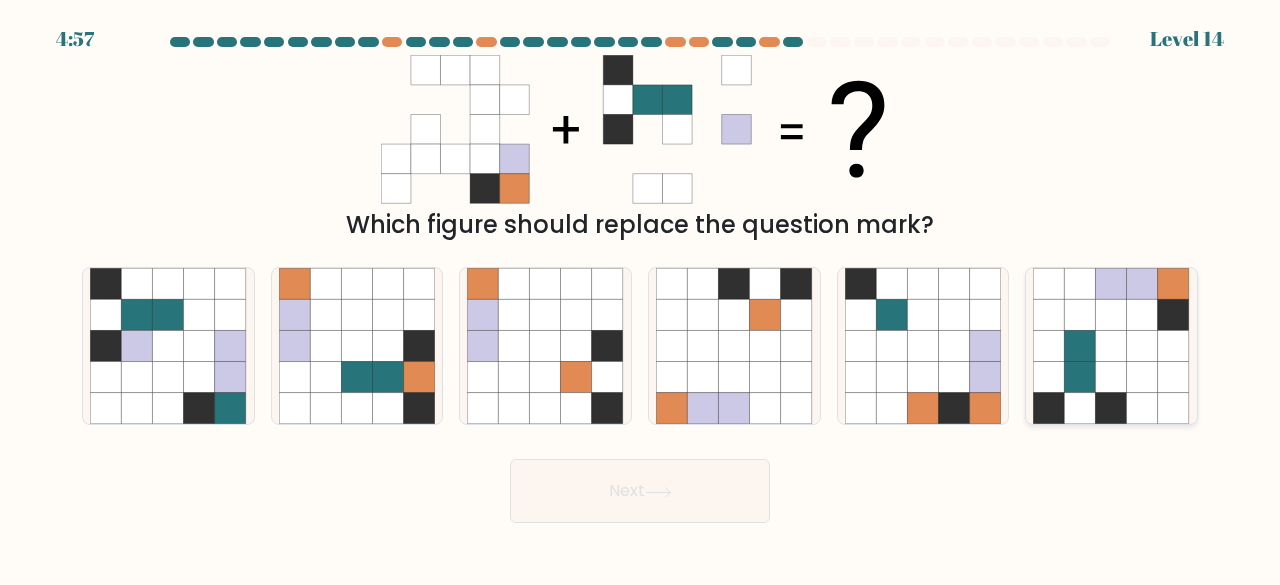 click 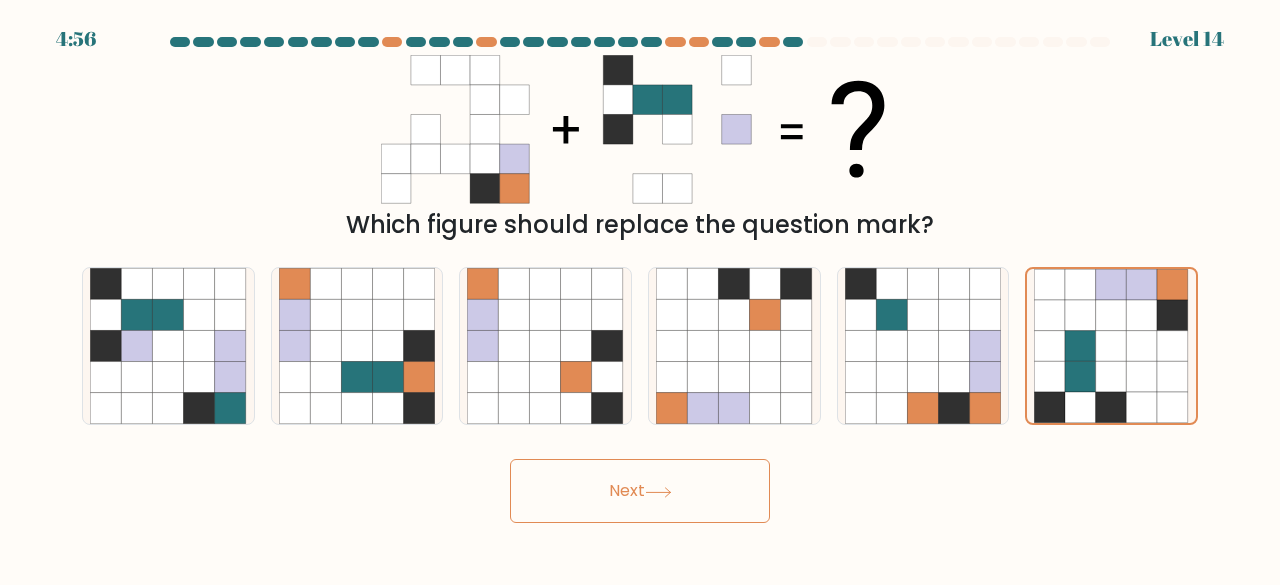 click on "Next" at bounding box center (640, 491) 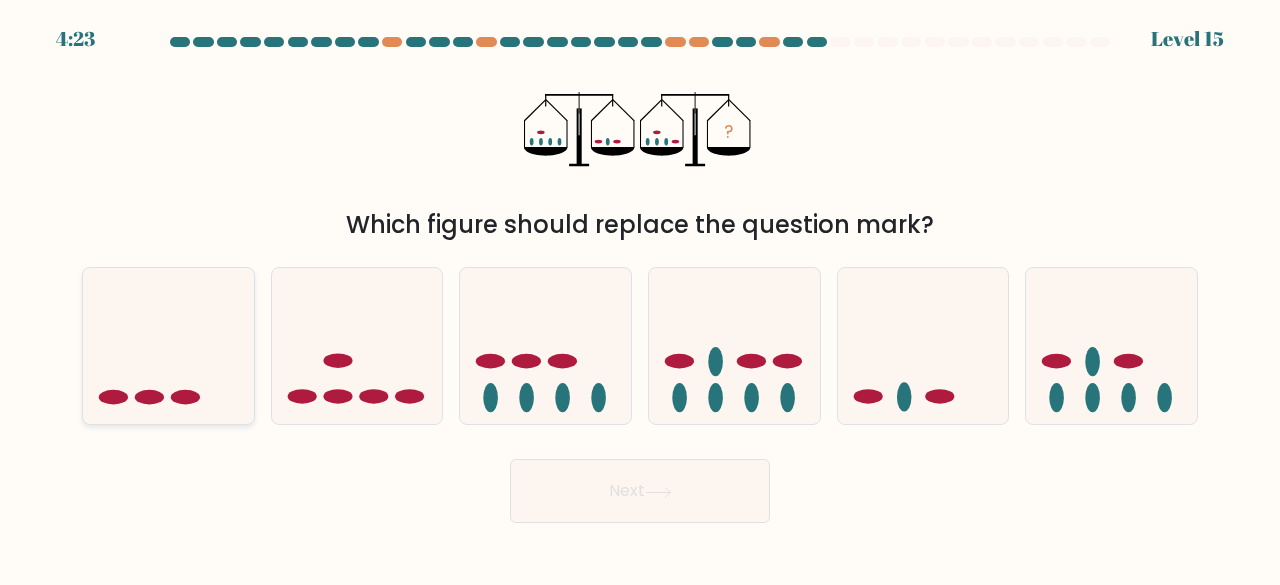 click 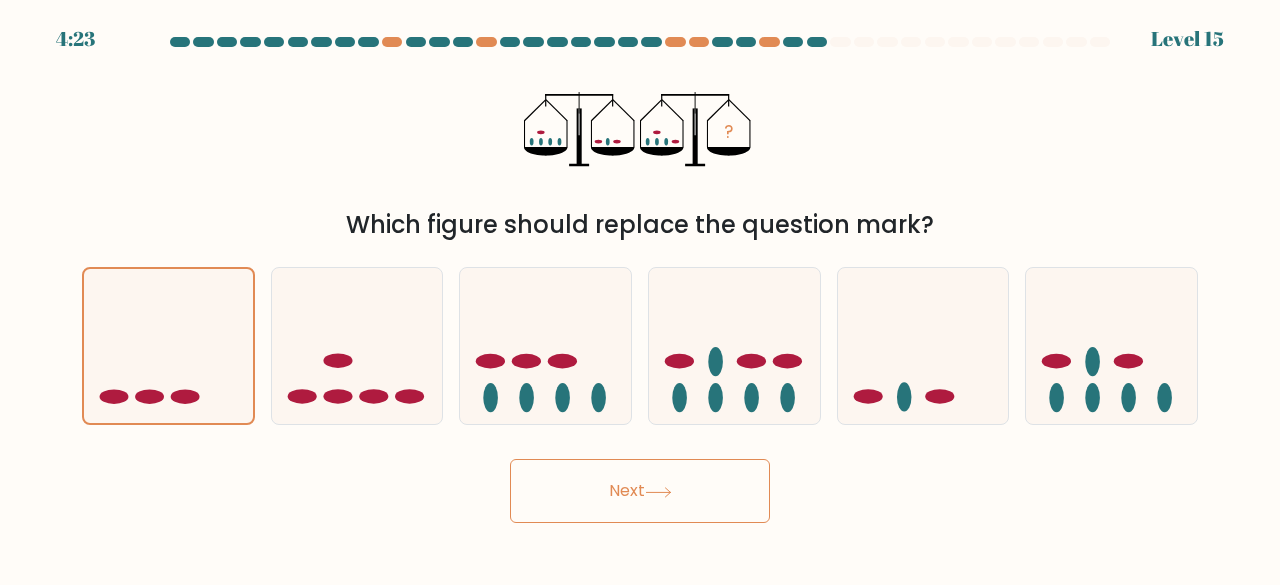 click on "Next" at bounding box center [640, 491] 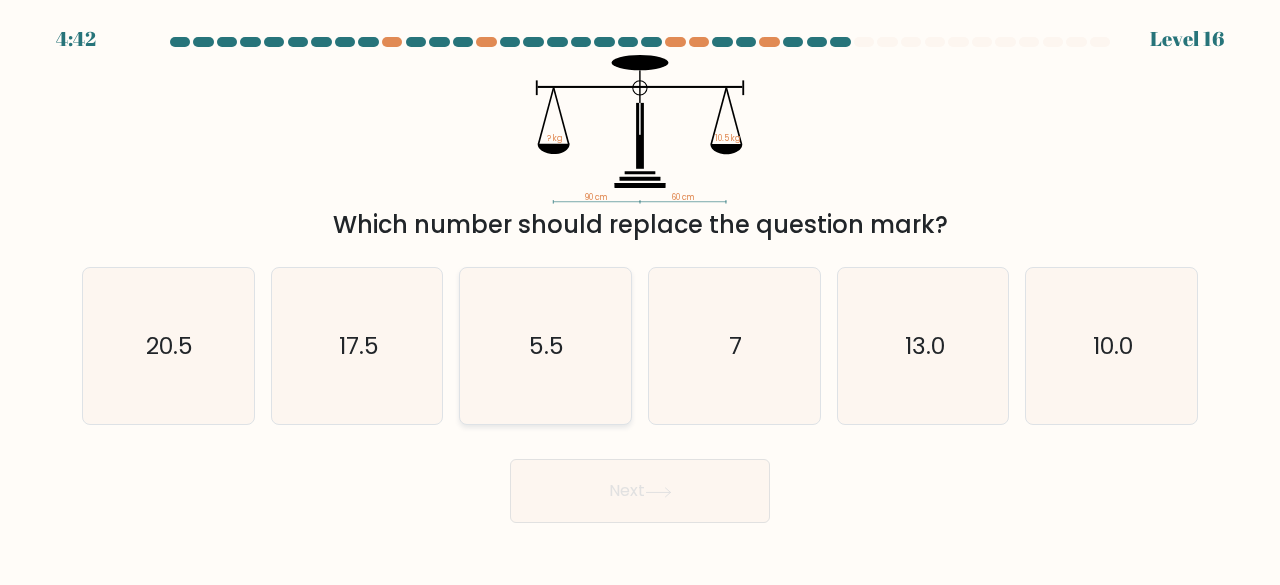 click on "5.5" 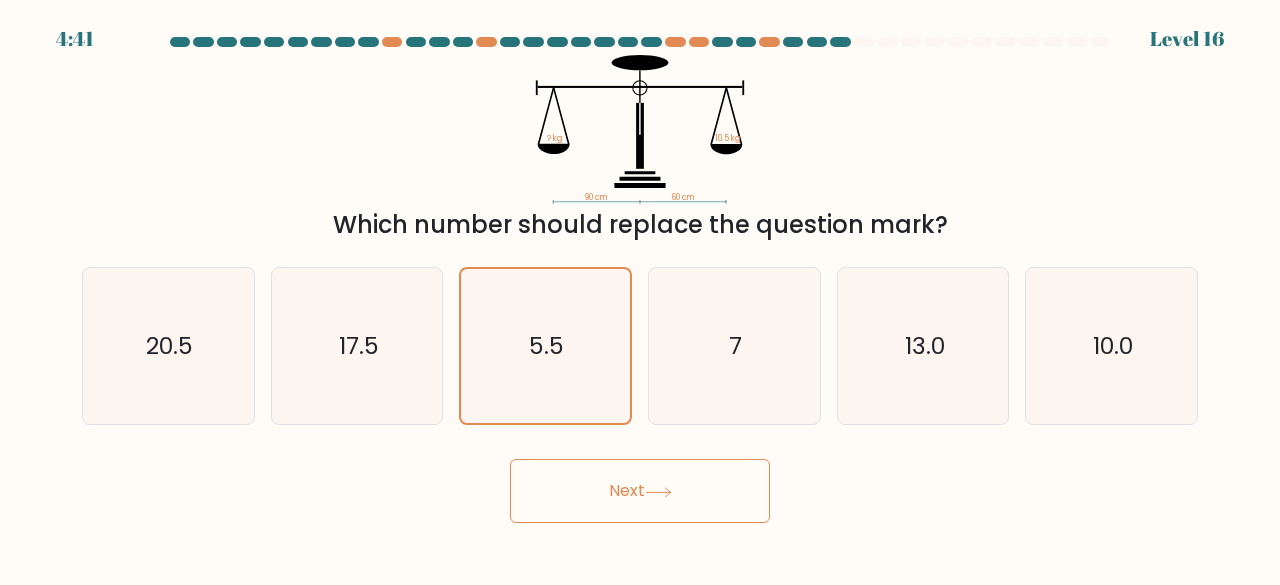 click on "Next" at bounding box center (640, 491) 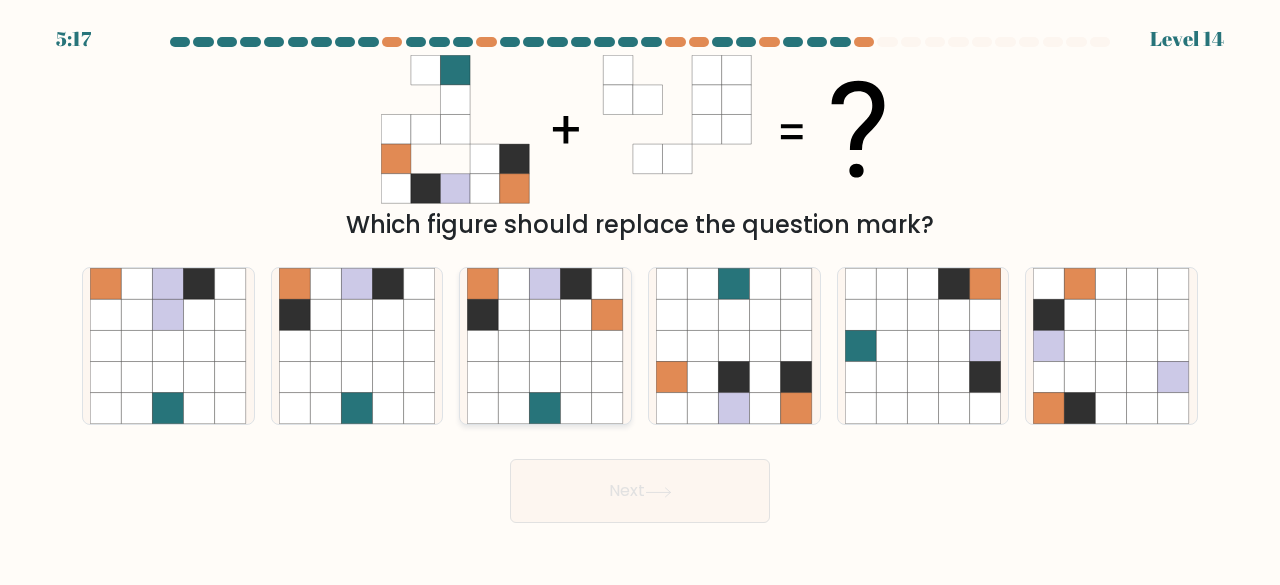 click 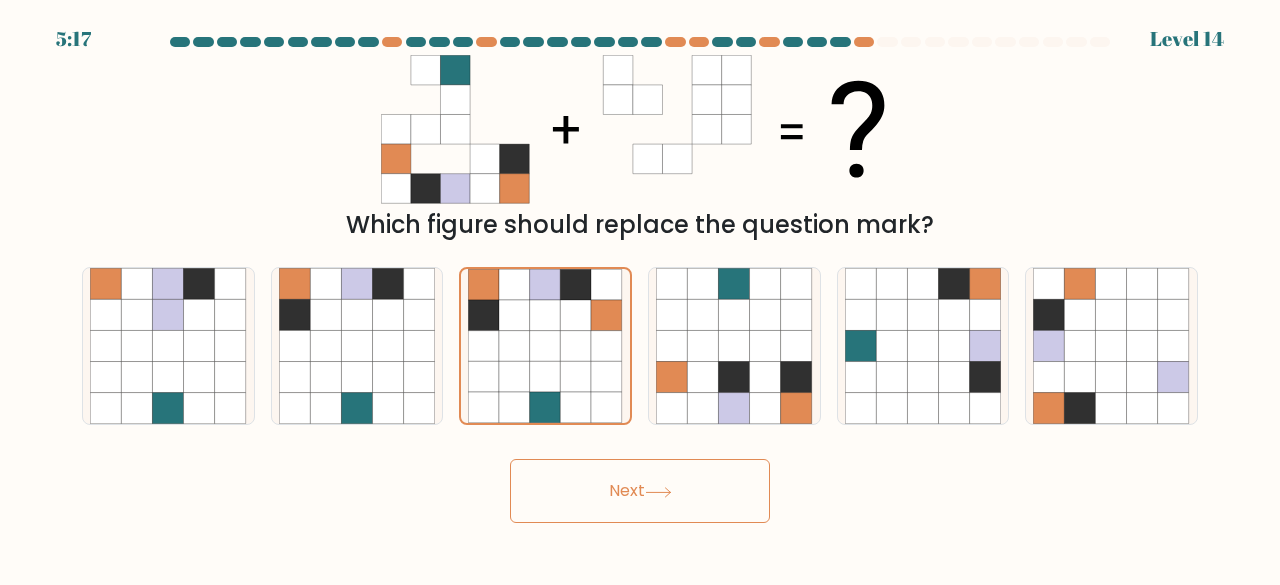 click on "Next" at bounding box center [640, 491] 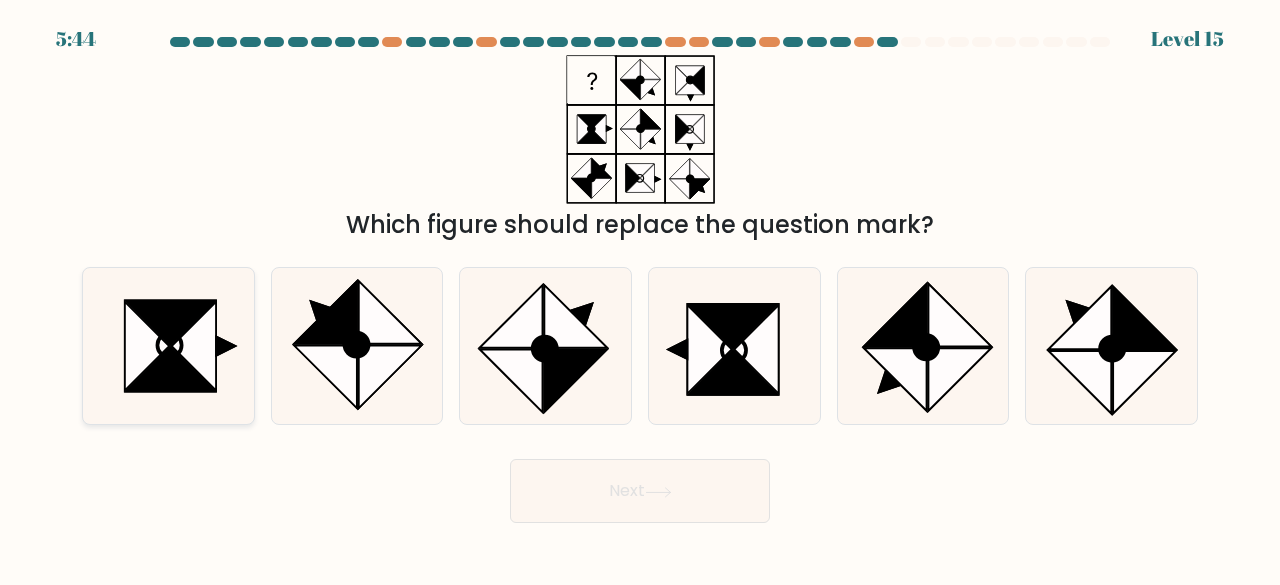 click 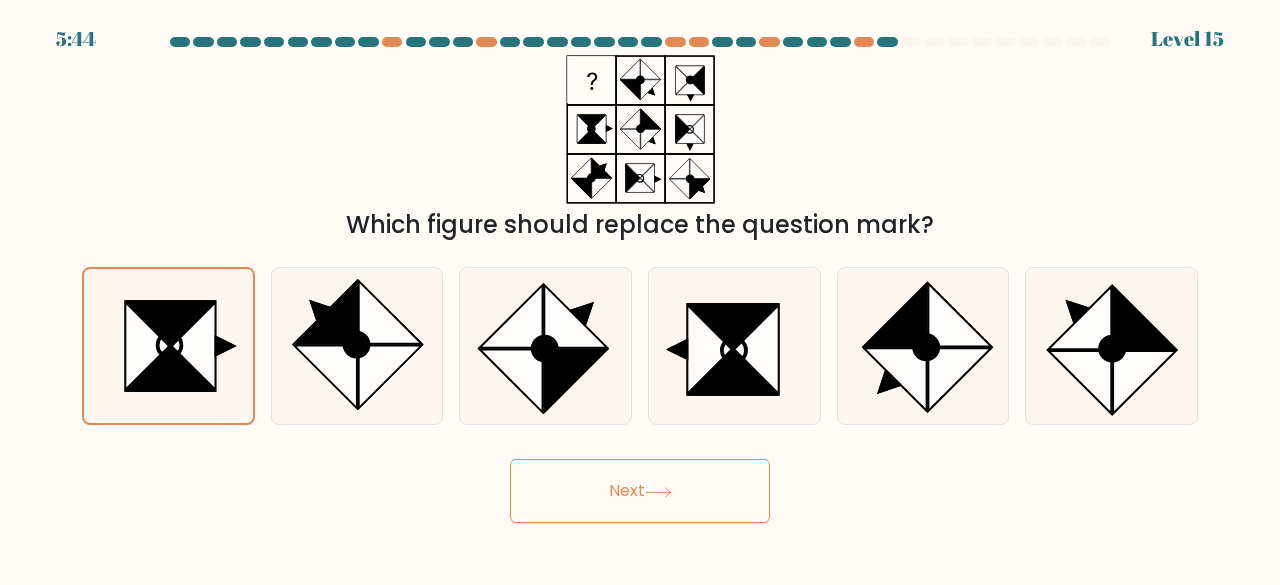 click on "Next" at bounding box center (640, 491) 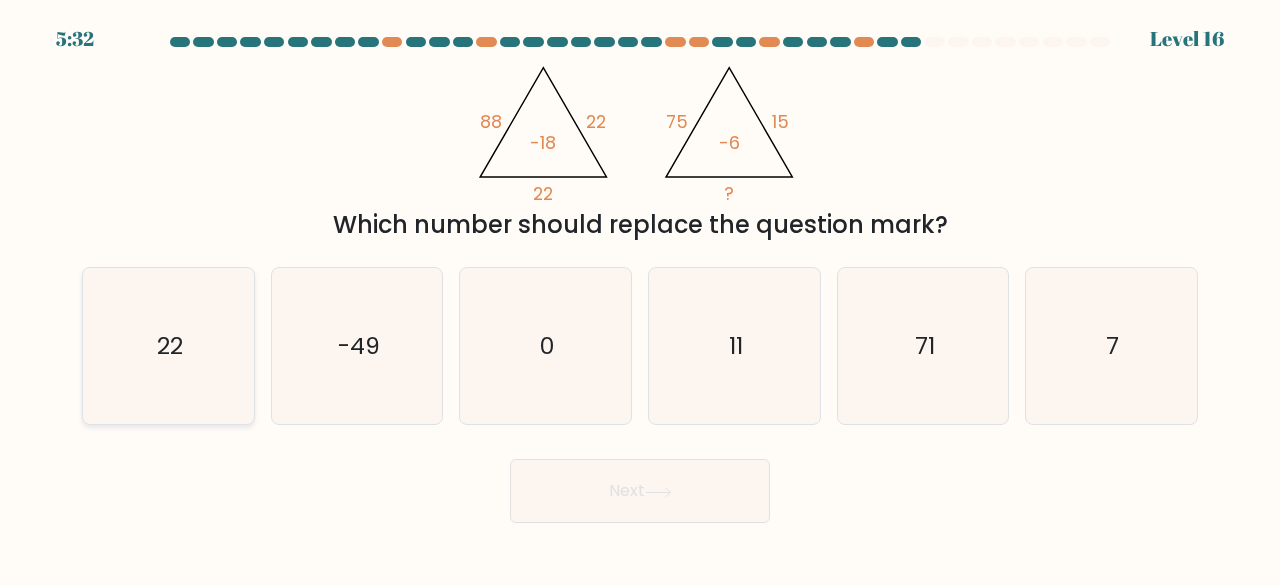 click on "22" 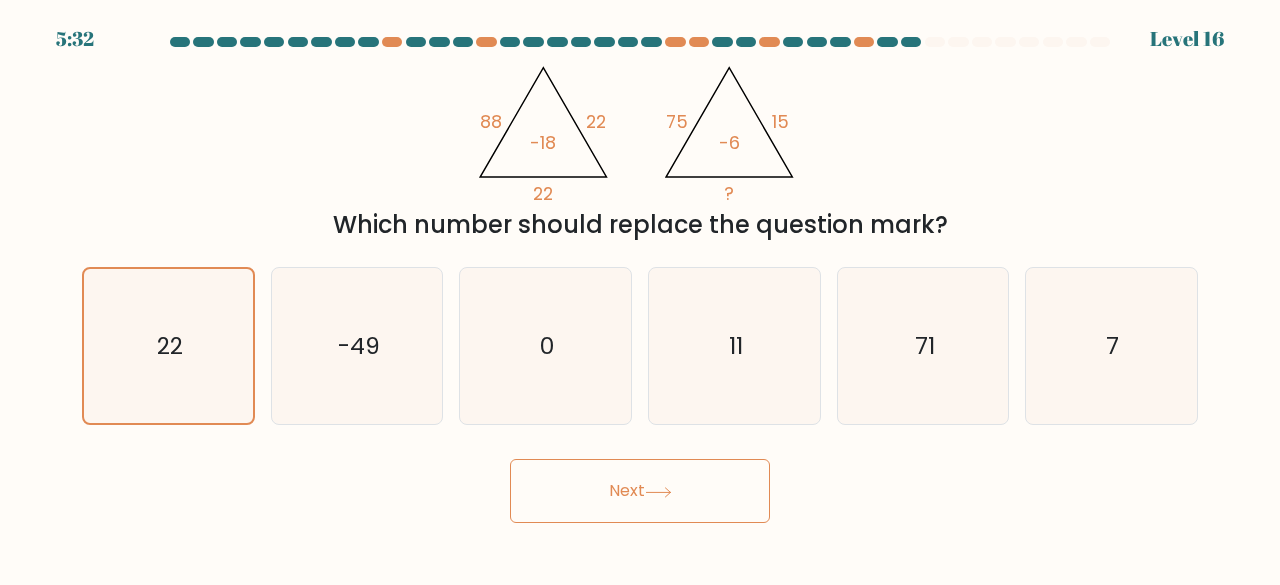 click on "Next" at bounding box center [640, 491] 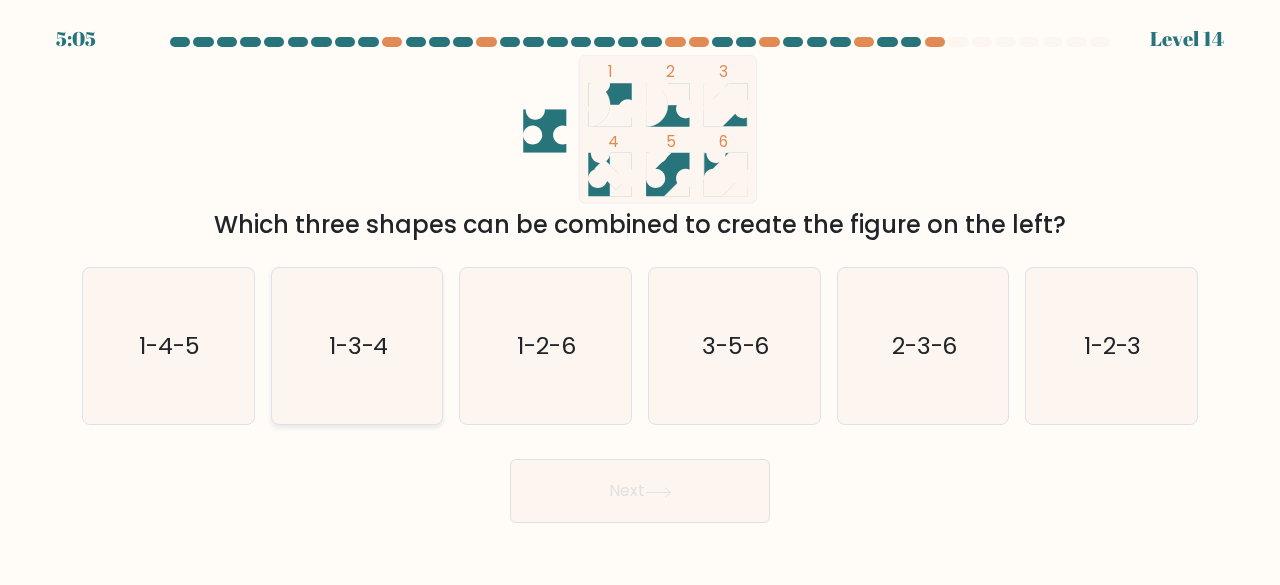 click on "1-3-4" 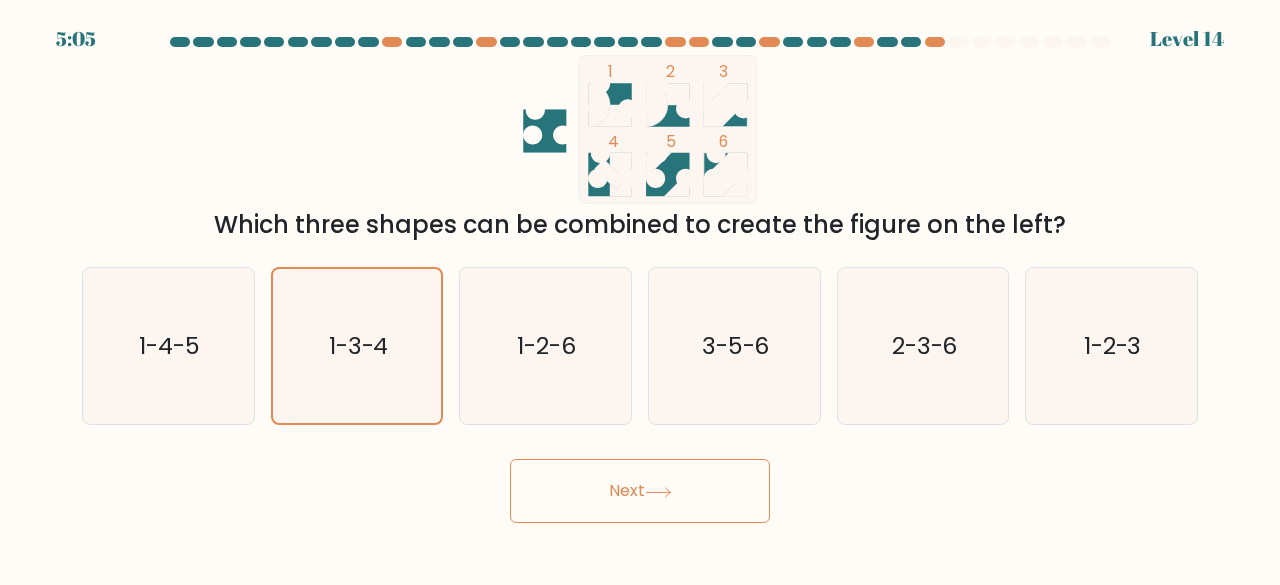 click on "Next" at bounding box center (640, 491) 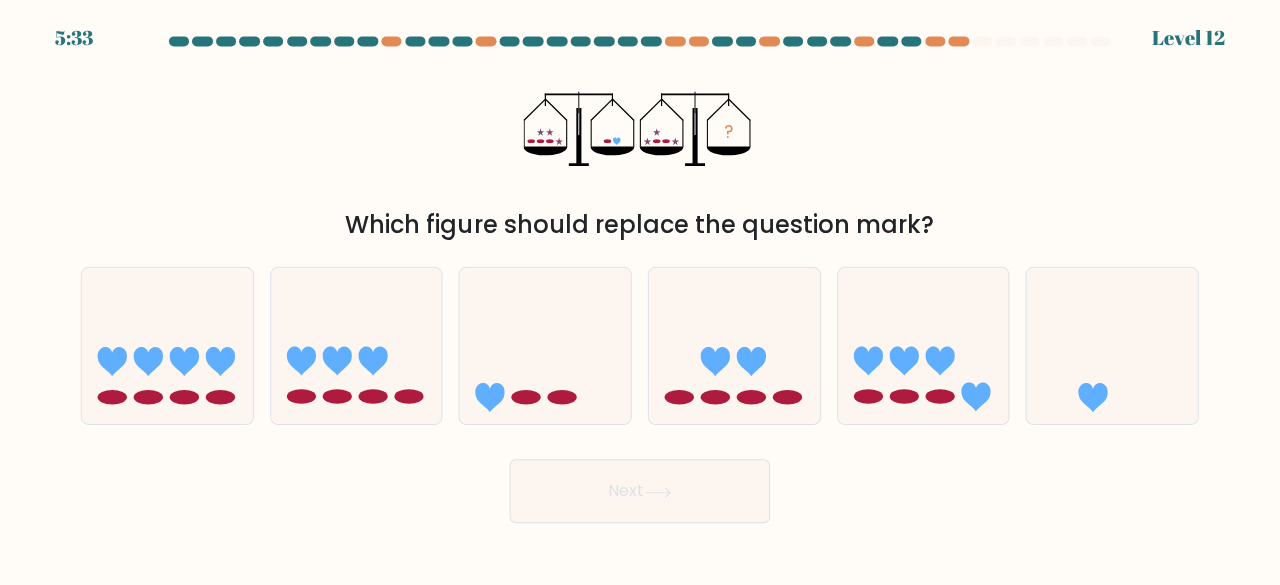 scroll, scrollTop: 0, scrollLeft: 0, axis: both 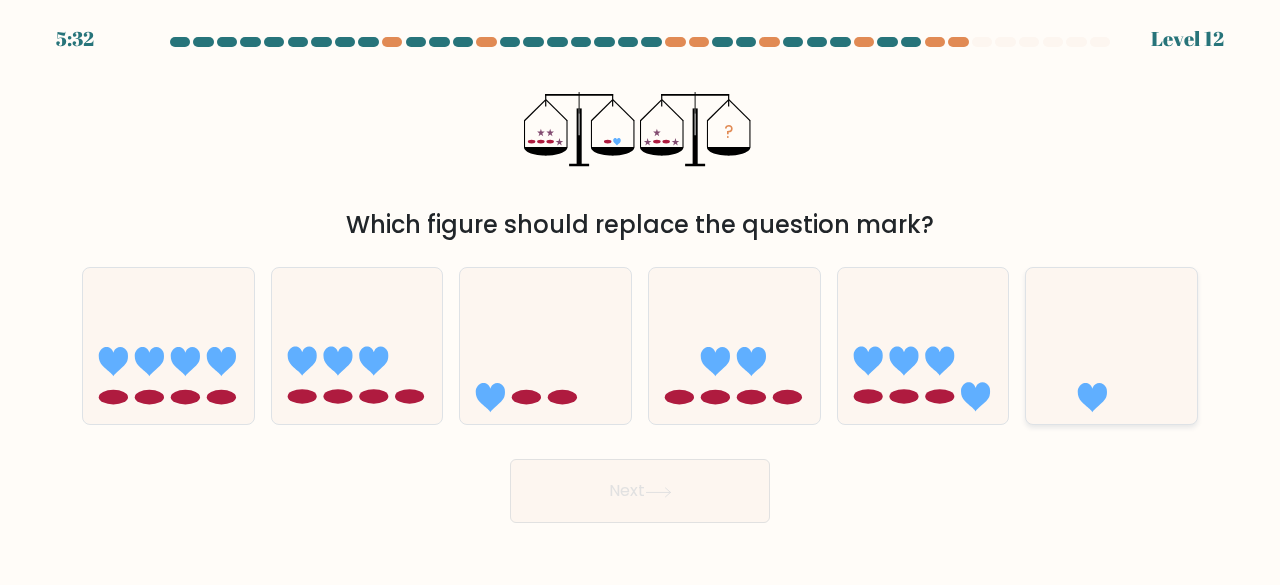 click 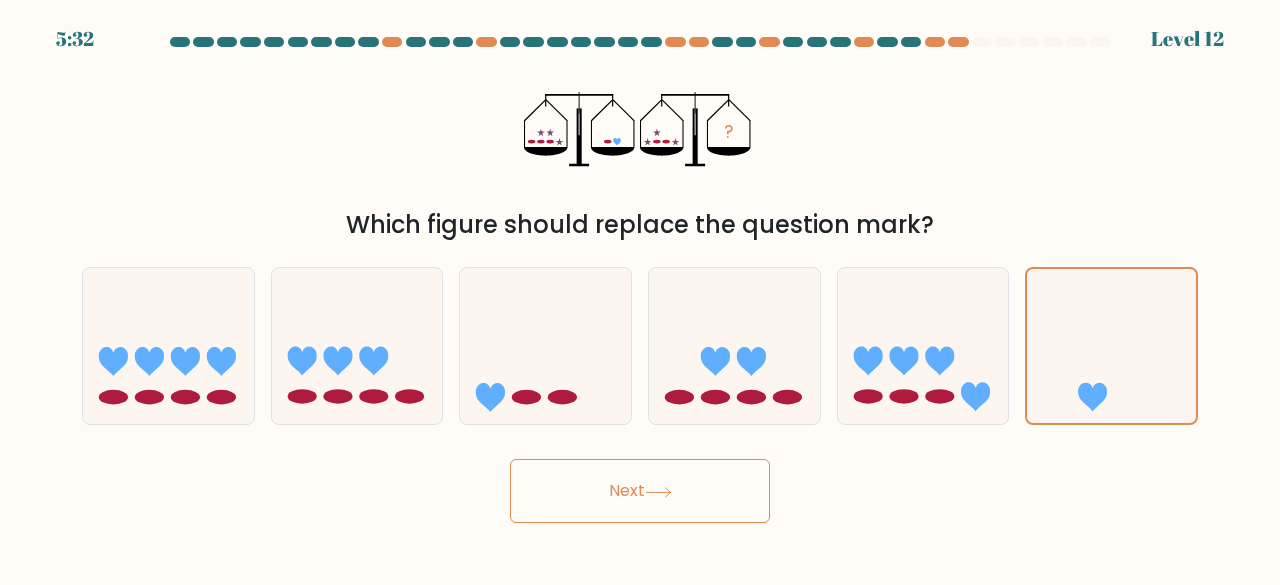 click on "Next" at bounding box center (640, 491) 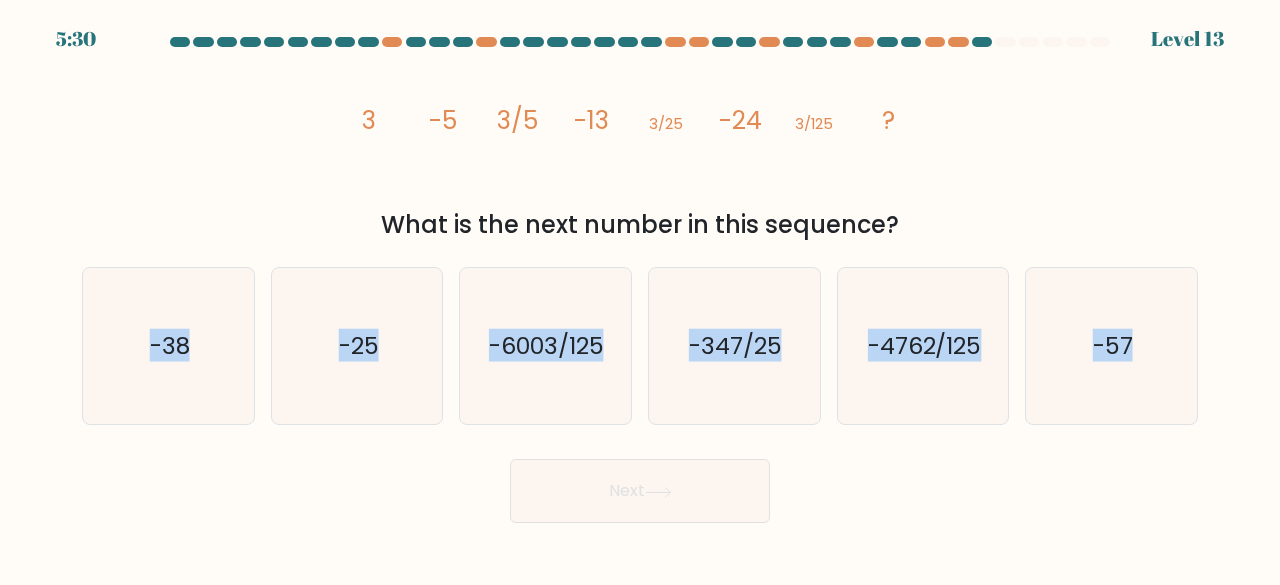 drag, startPoint x: 153, startPoint y: 383, endPoint x: 430, endPoint y: 556, distance: 326.58536 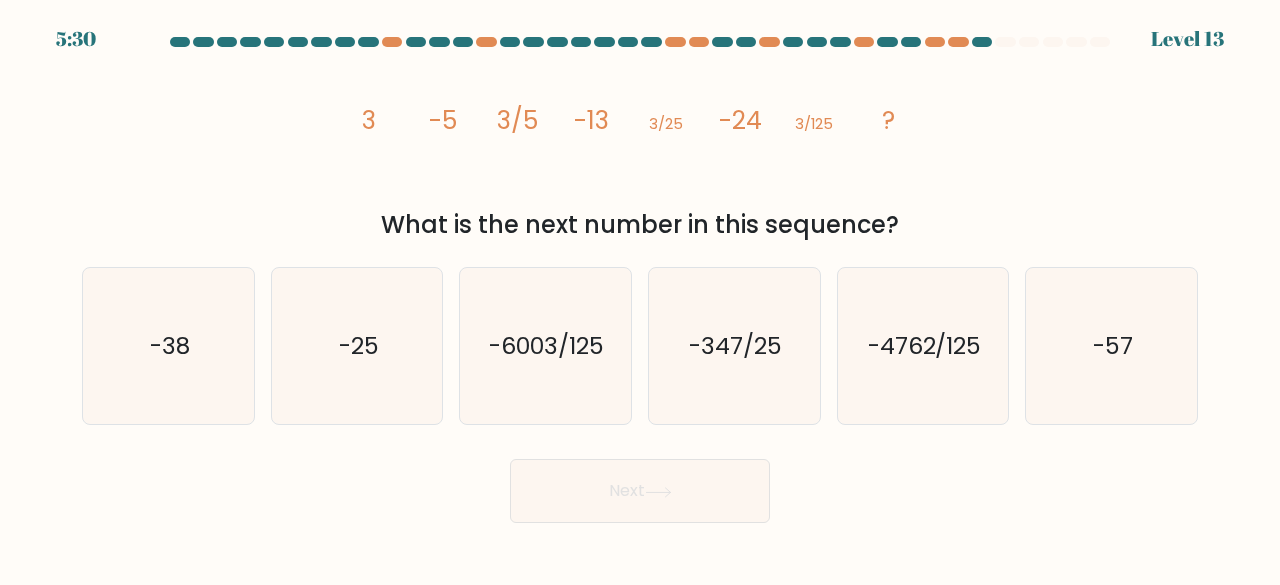 click on "Next" at bounding box center [640, 486] 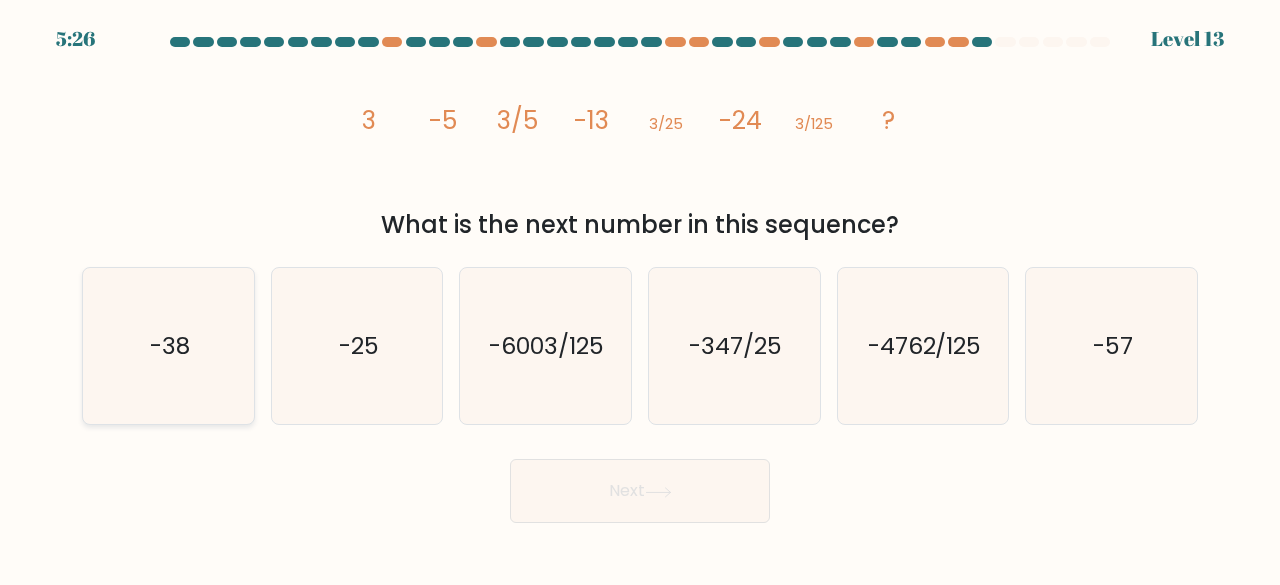 click on "-38" 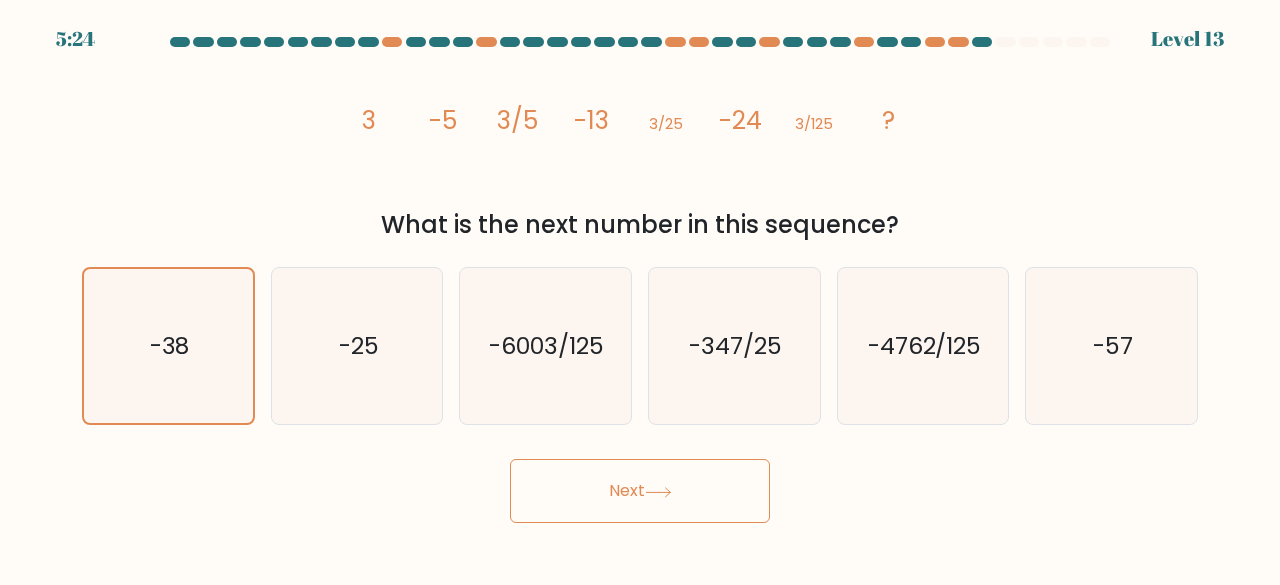 click on "Next" at bounding box center (640, 491) 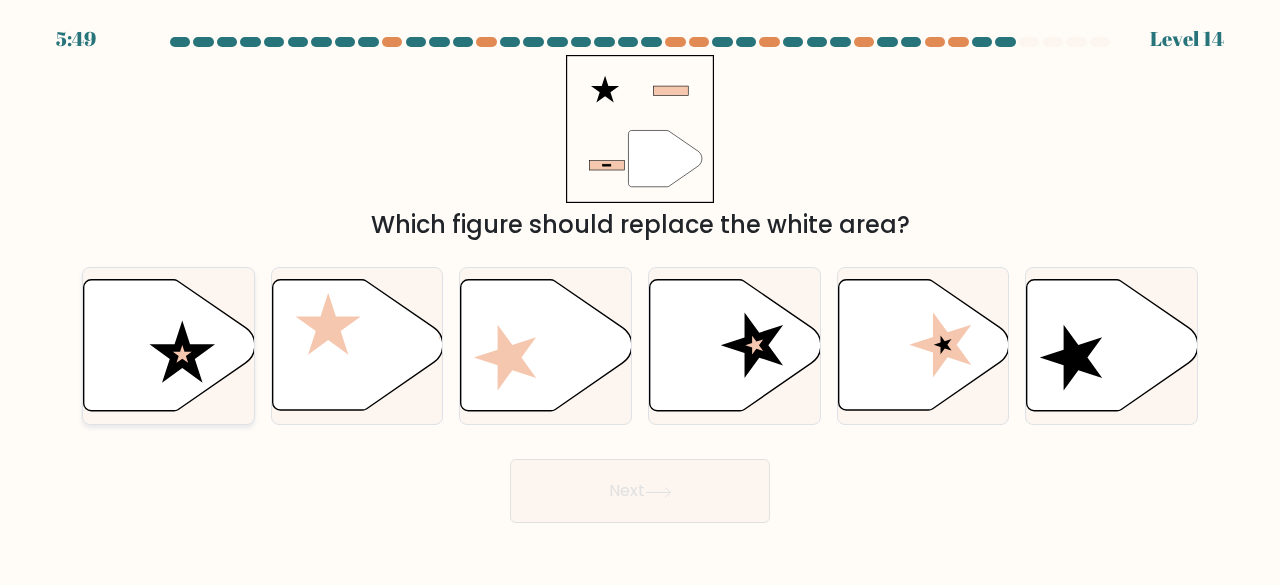 click 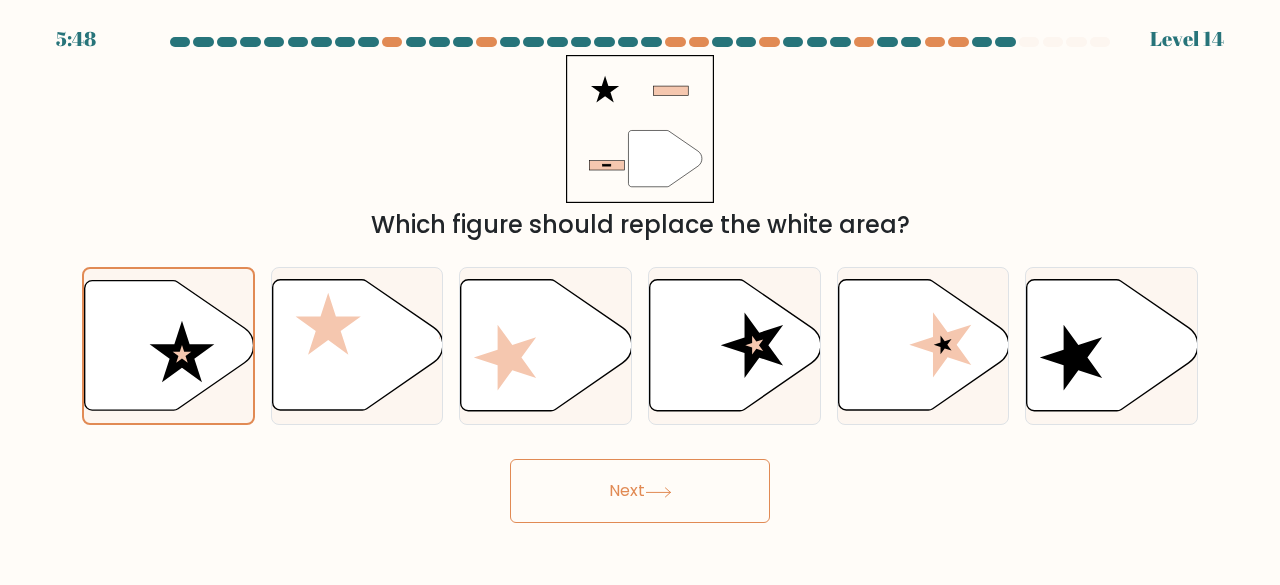 click on "Next" at bounding box center (640, 491) 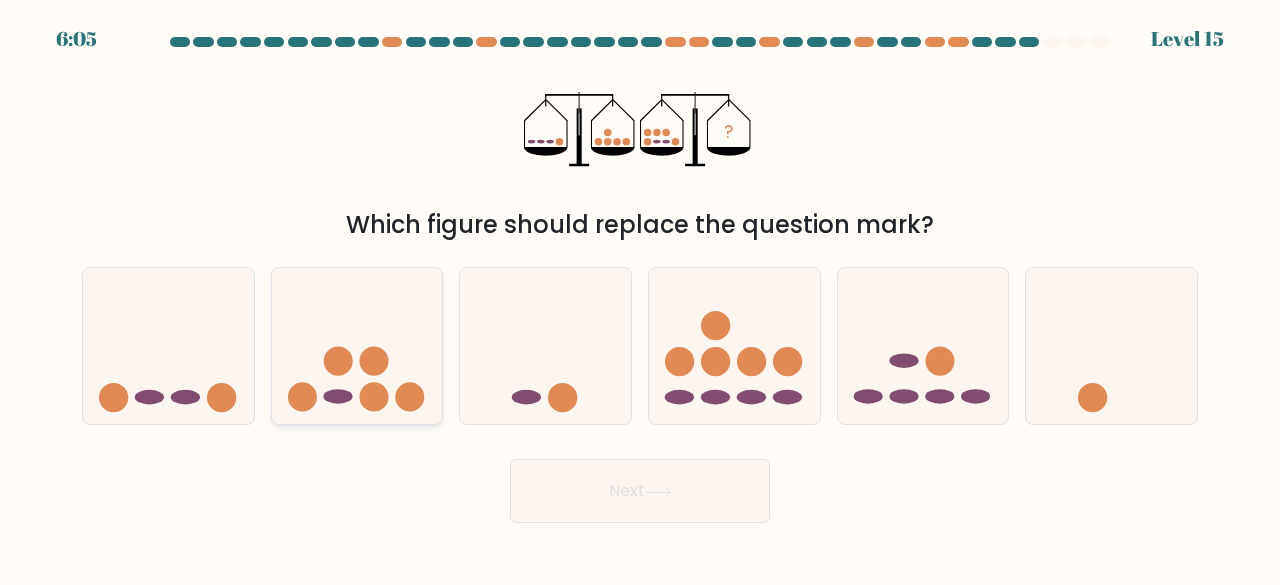 click 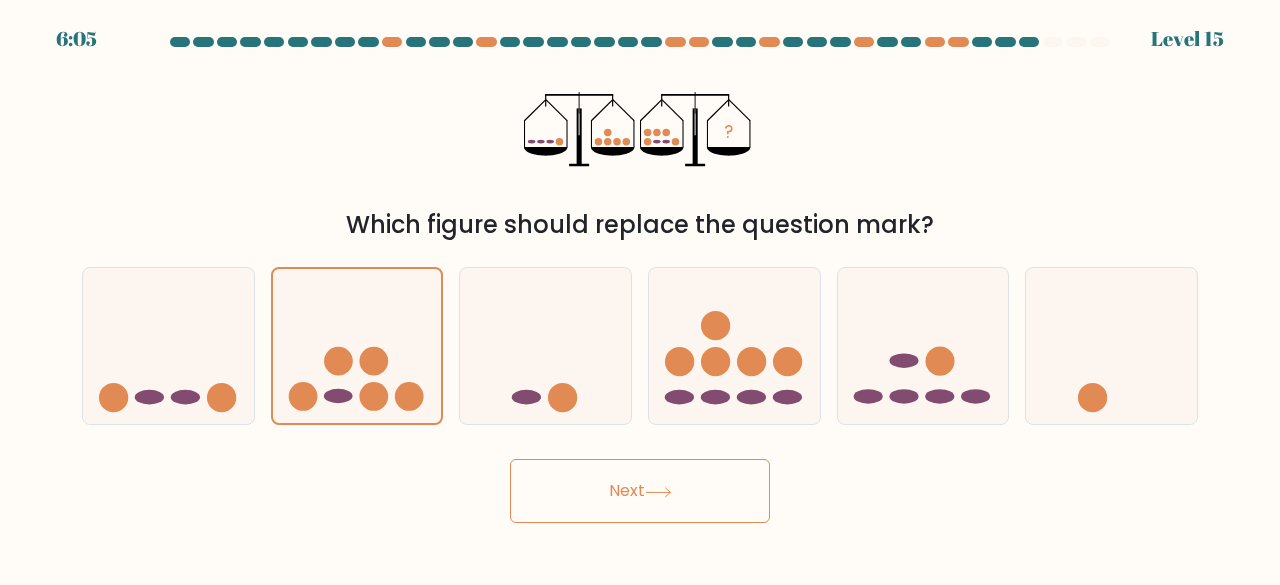 click on "Next" at bounding box center [640, 491] 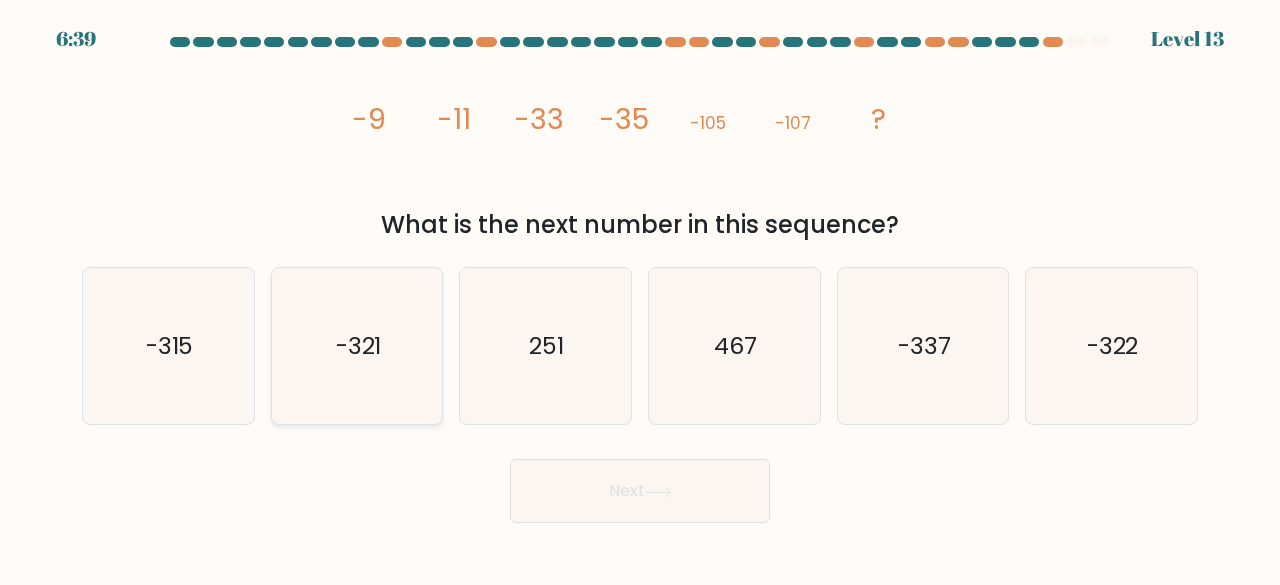 click on "-321" 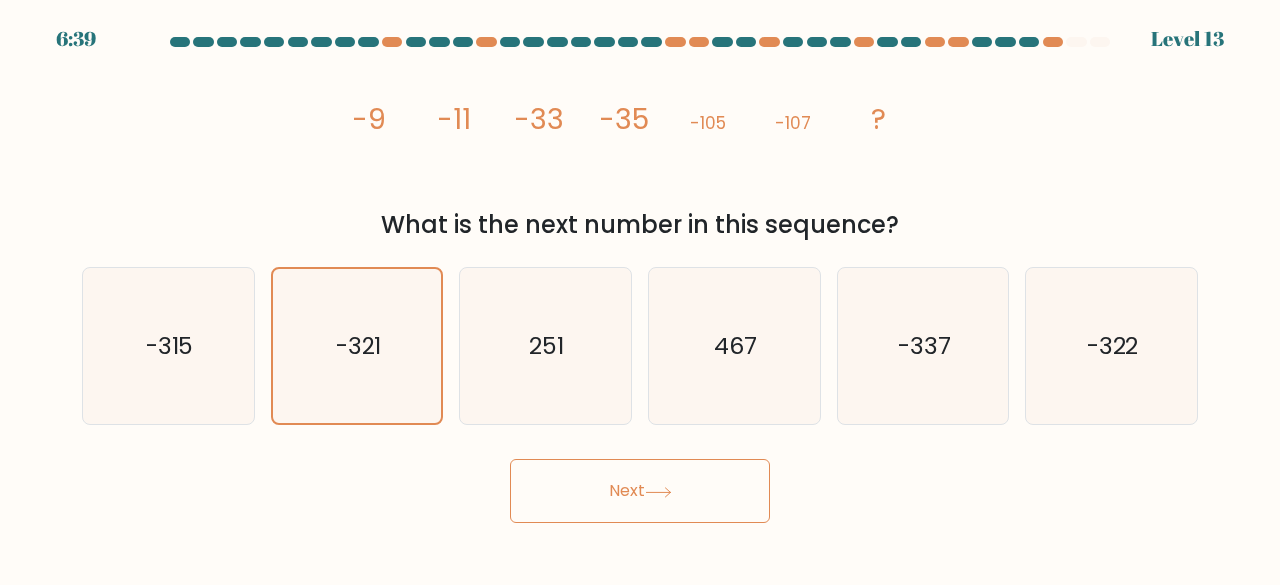 click on "Next" at bounding box center [640, 491] 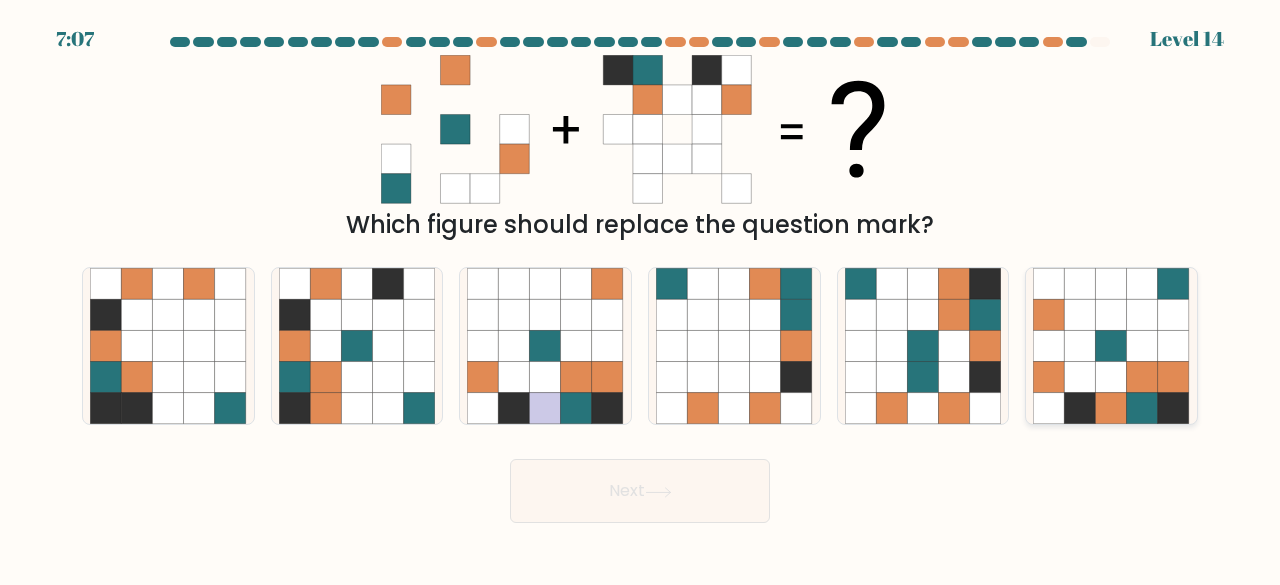 click 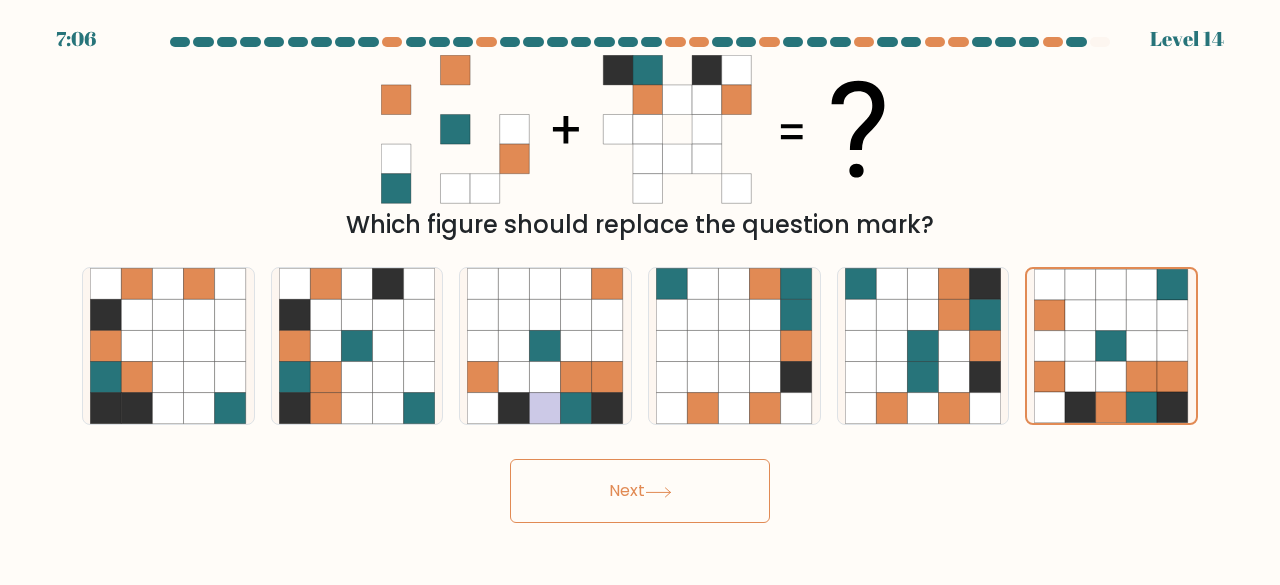 click on "Next" at bounding box center [640, 491] 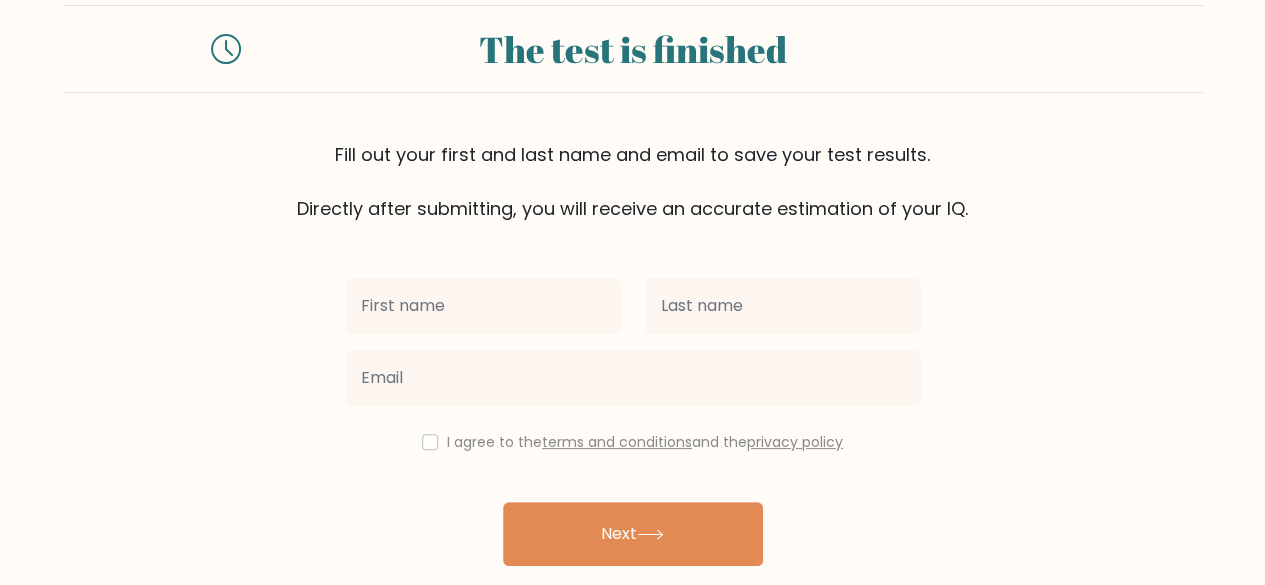 scroll, scrollTop: 48, scrollLeft: 0, axis: vertical 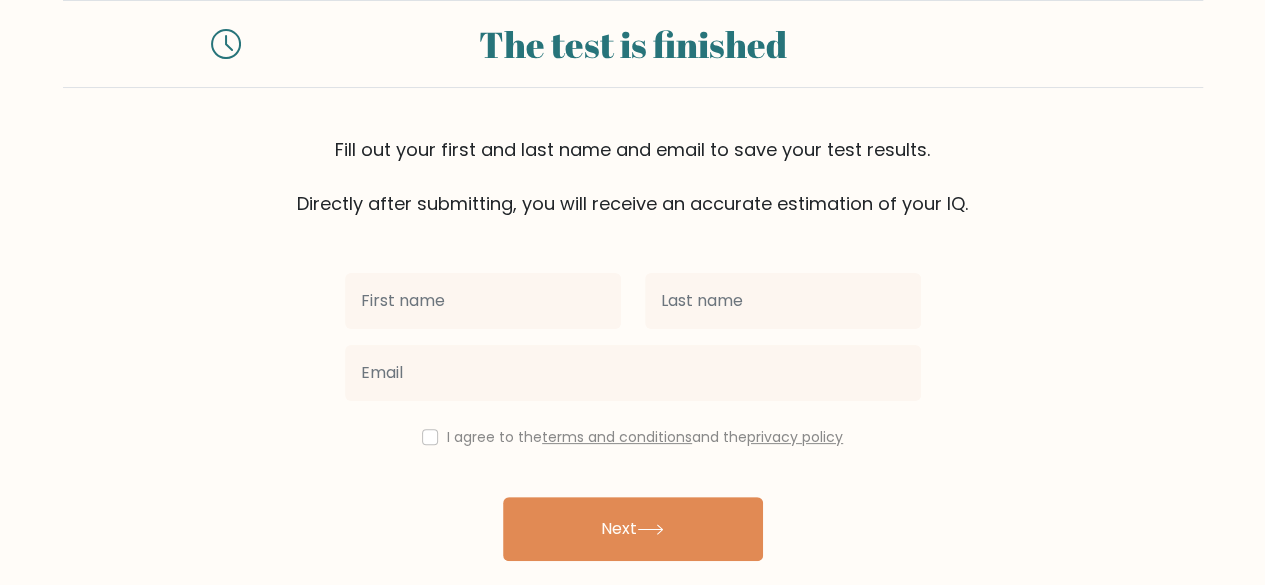 click at bounding box center (483, 301) 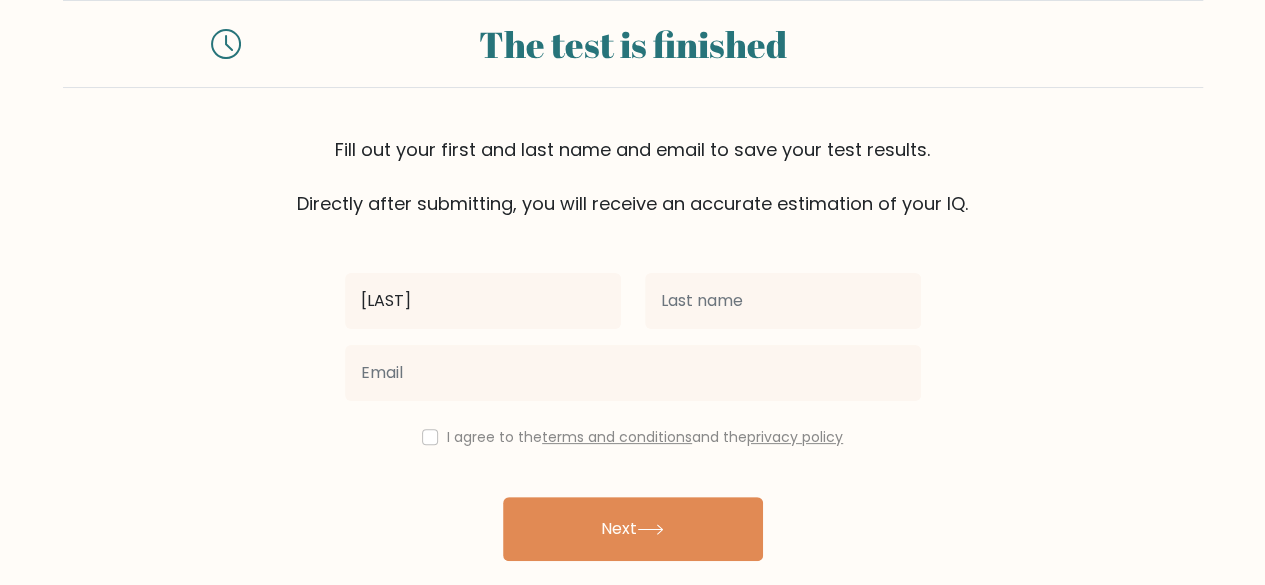 type on "E" 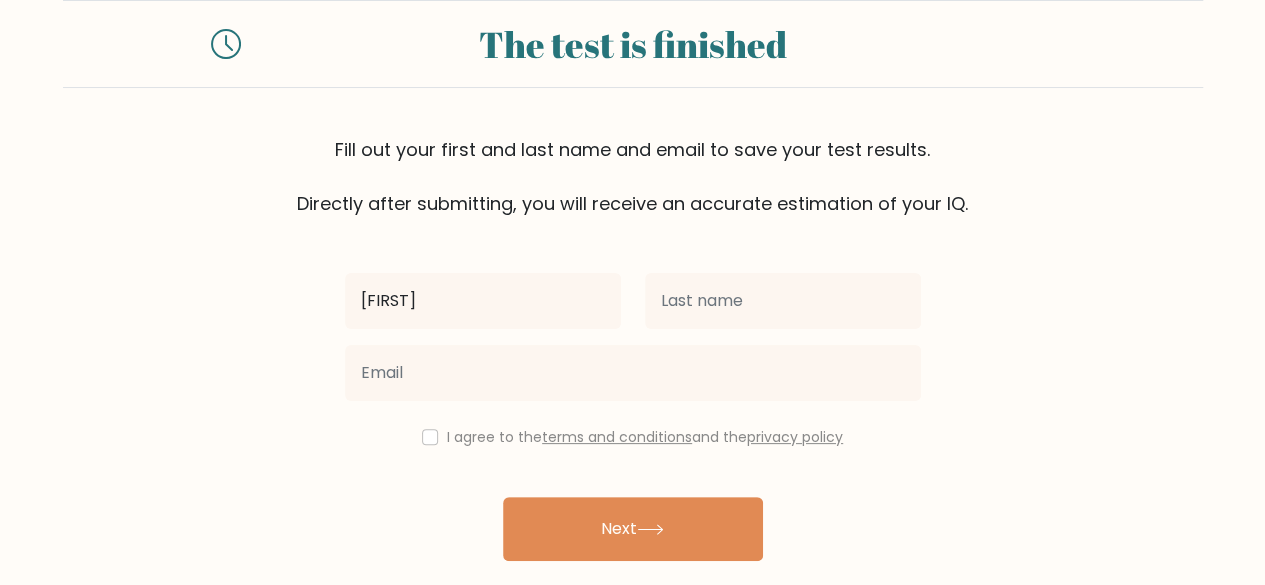 type on "[FIRST]" 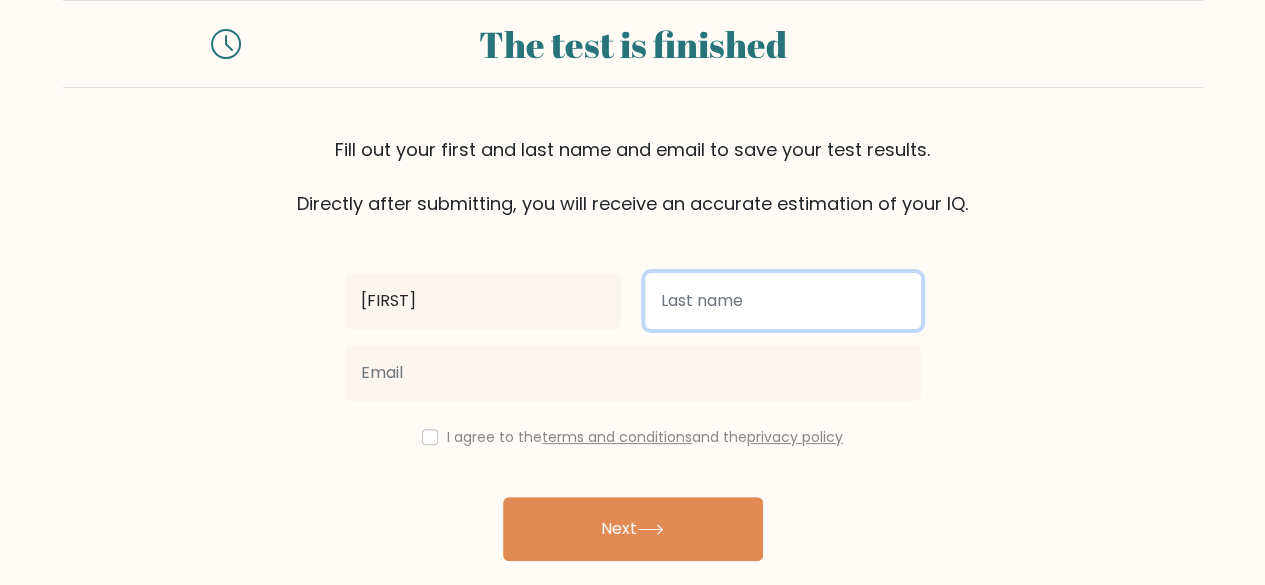 click at bounding box center (783, 301) 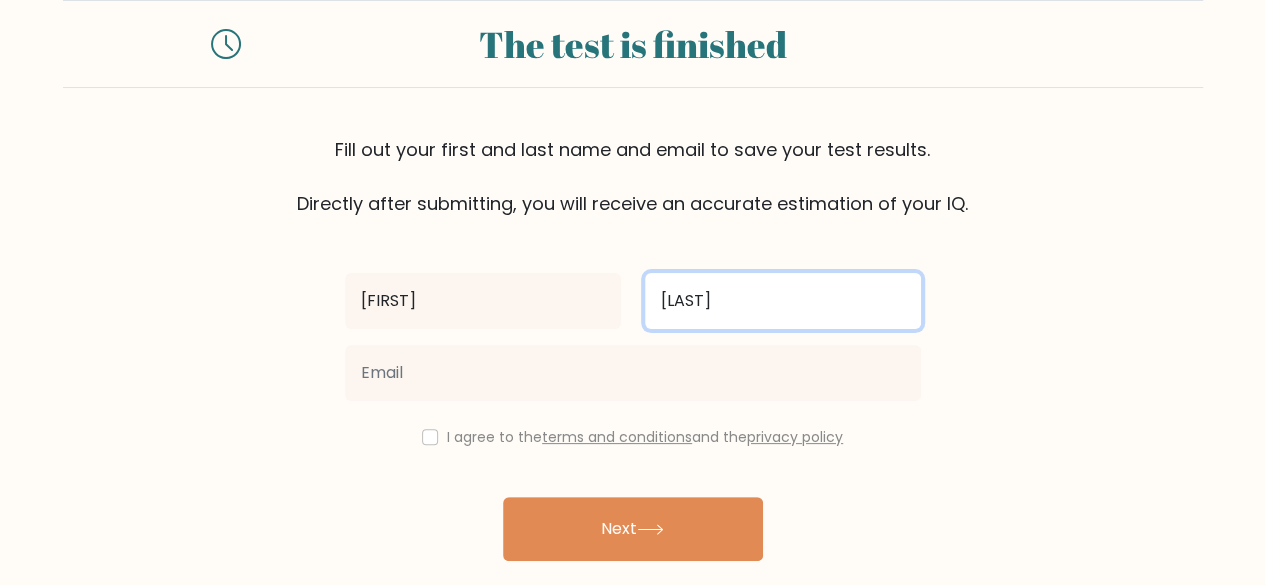 type on "[LAST]" 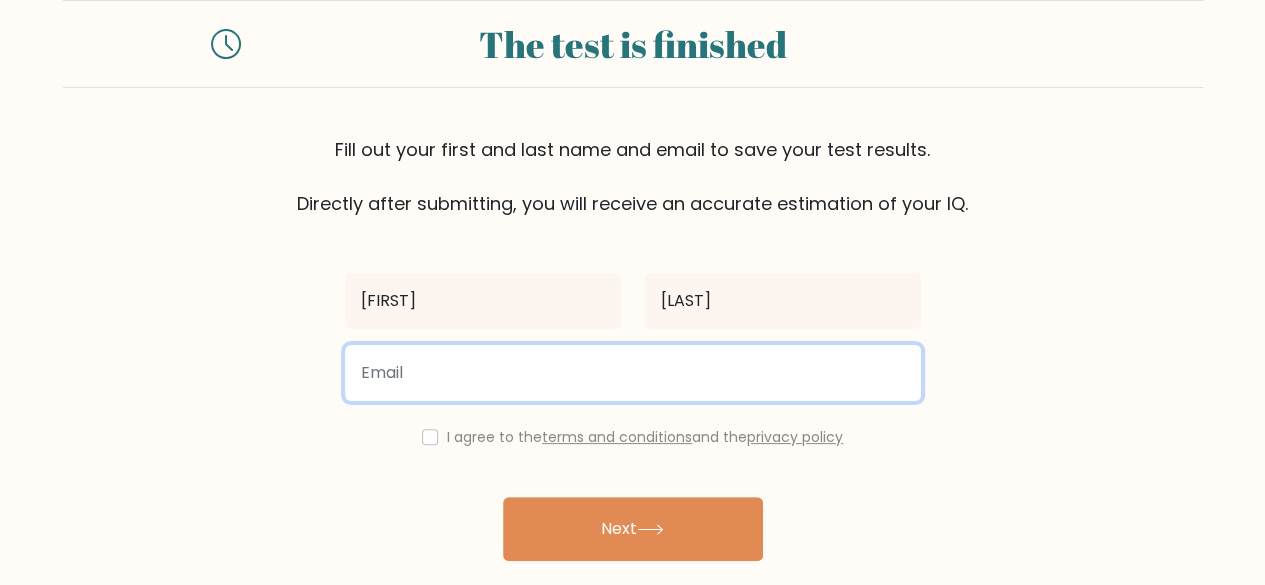 click at bounding box center [633, 373] 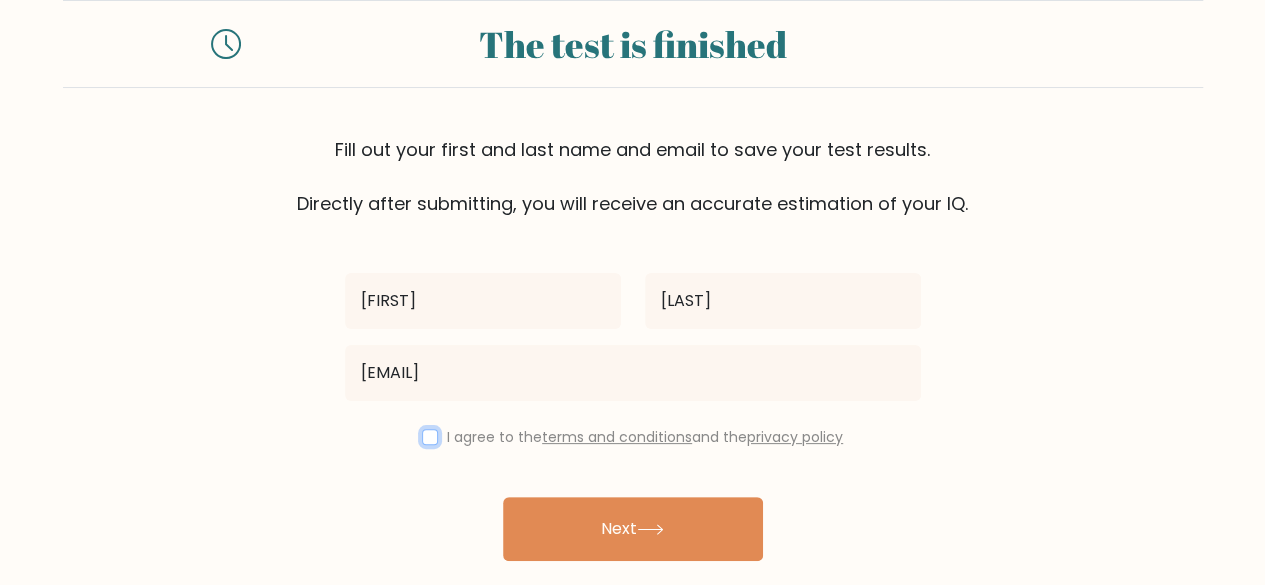 click at bounding box center [430, 437] 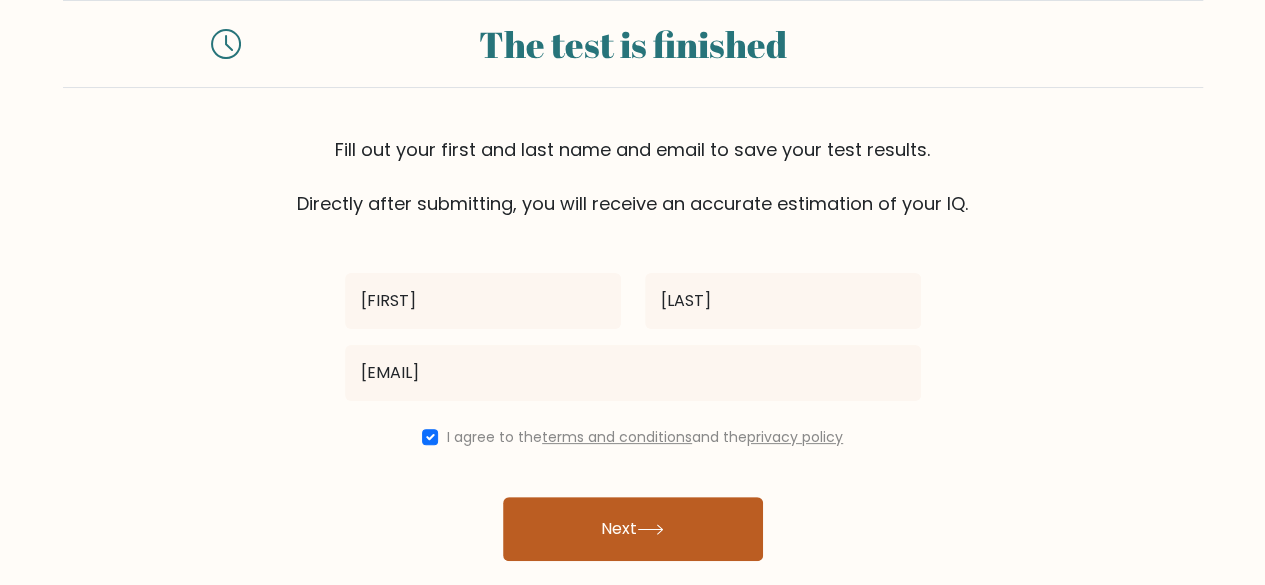 click on "Next" at bounding box center [633, 529] 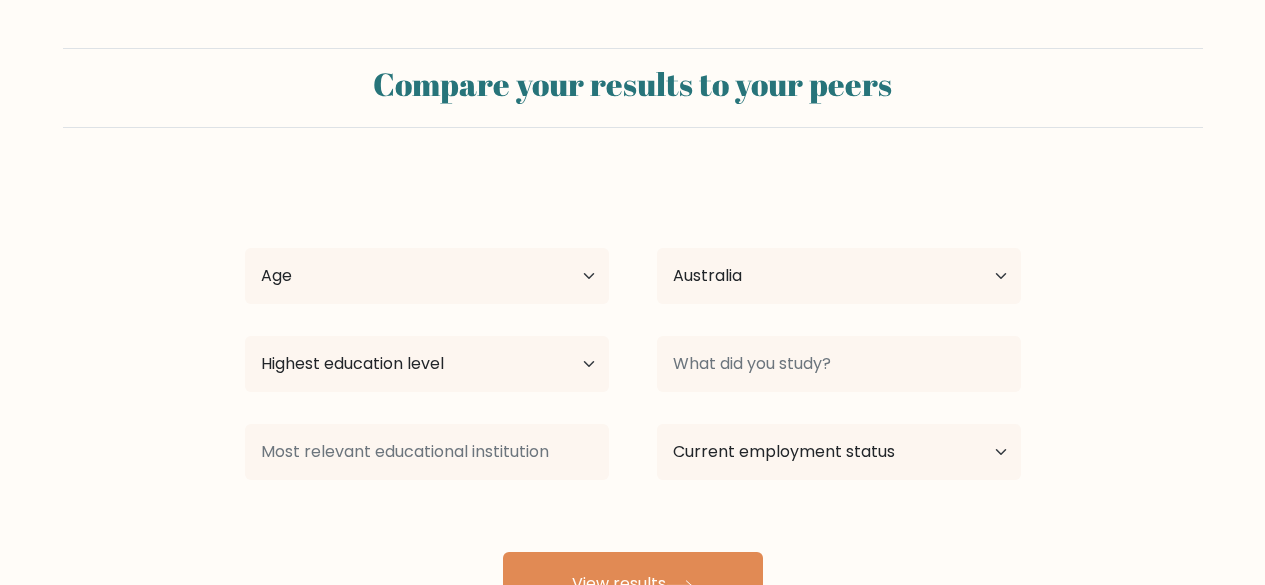 select on "AU" 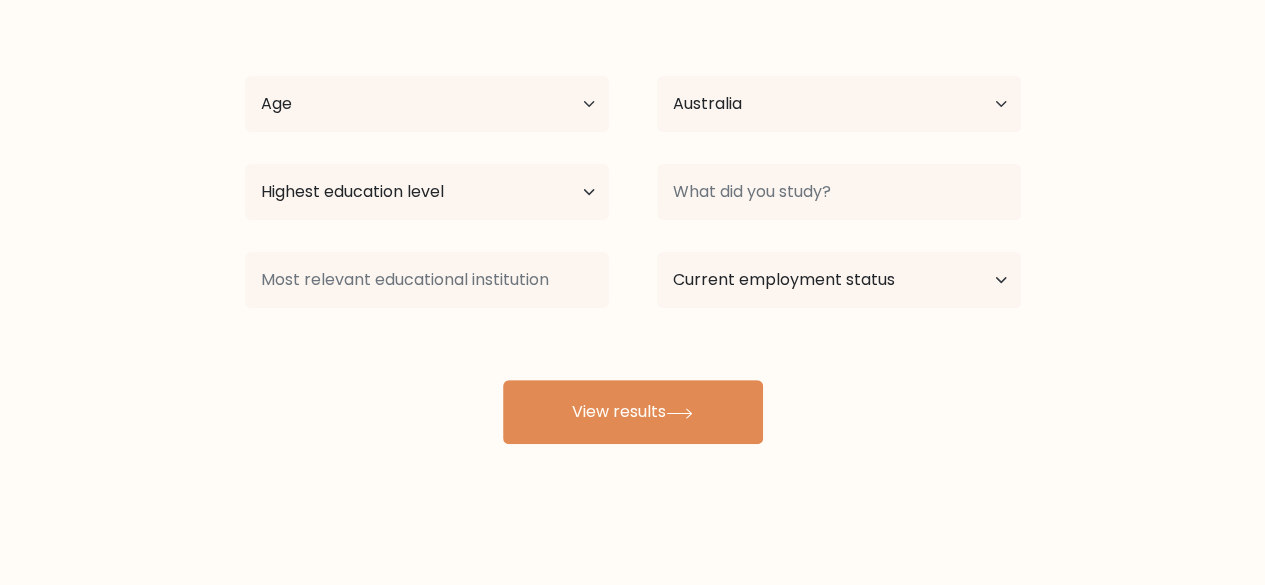 scroll, scrollTop: 0, scrollLeft: 0, axis: both 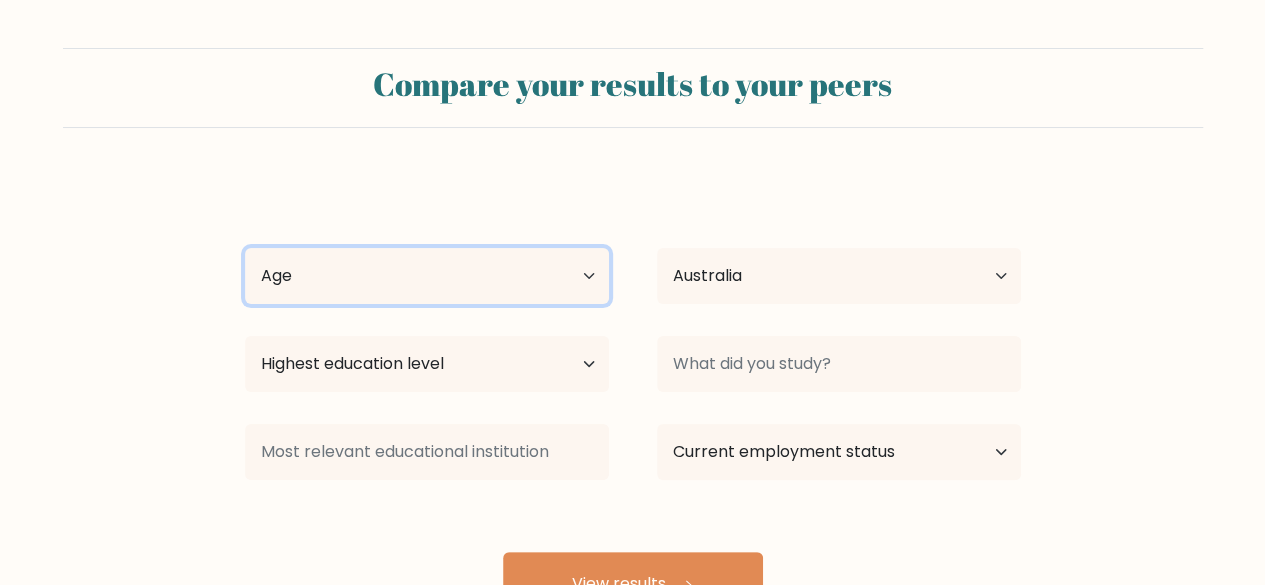 click on "Age
Under 18 years old
18-24 years old
25-34 years old
35-44 years old
45-54 years old
55-64 years old
65 years old and above" at bounding box center (427, 276) 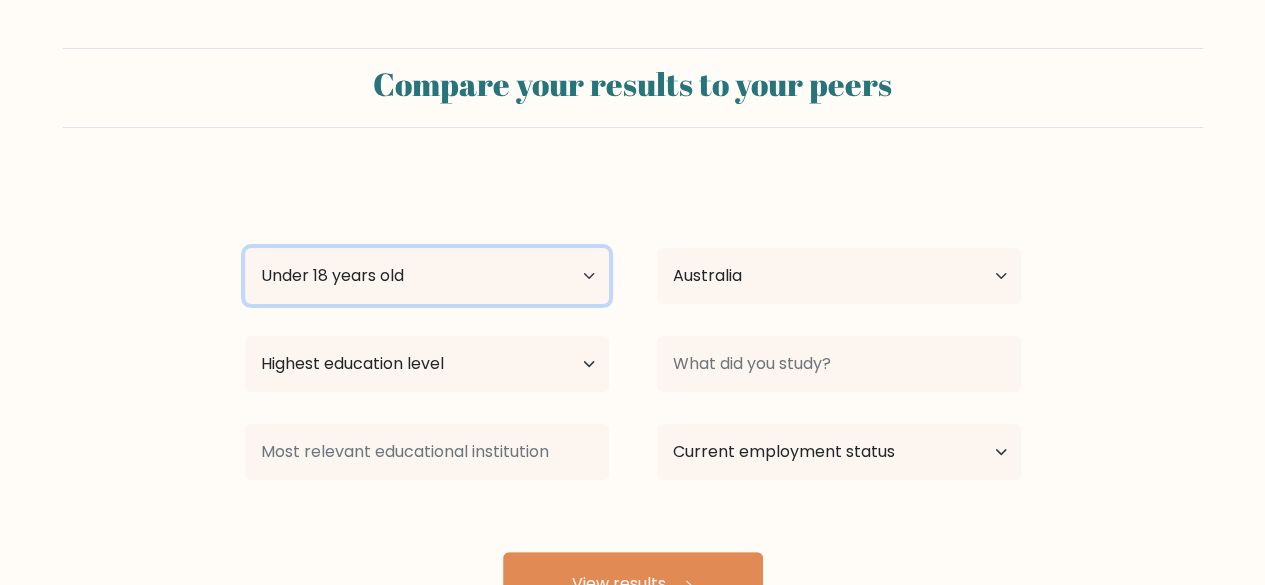 click on "Age
Under 18 years old
18-24 years old
25-34 years old
35-44 years old
45-54 years old
55-64 years old
65 years old and above" at bounding box center (427, 276) 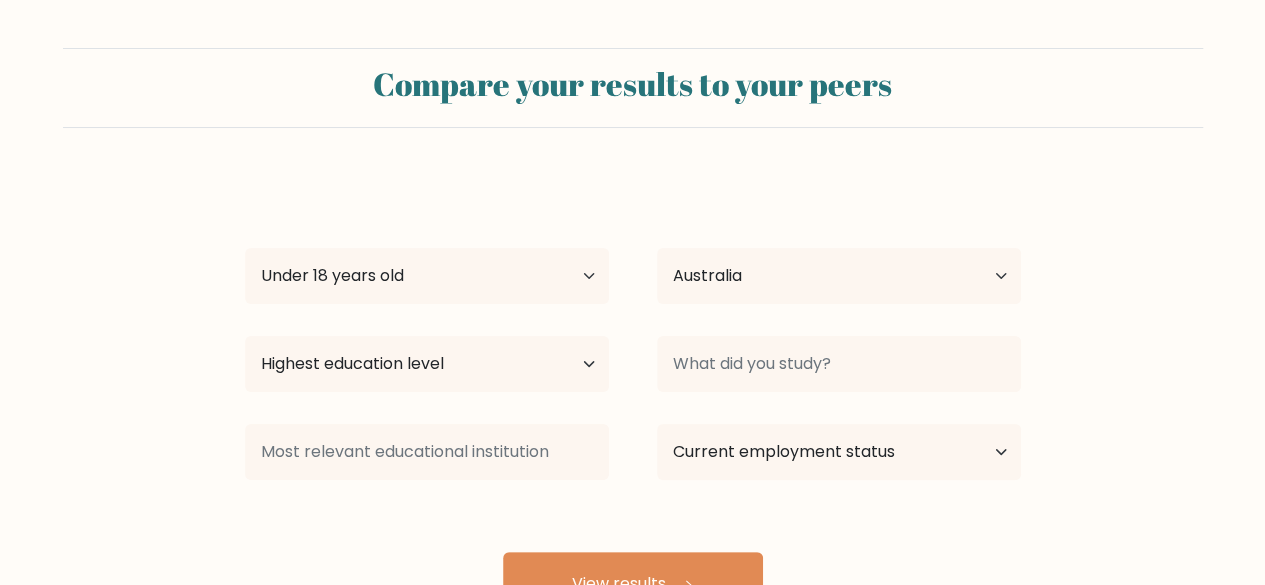 click on "Country
Afghanistan
Albania
Algeria
American Samoa
Andorra
Angola
Anguilla
Antarctica
Antigua and Barbuda
Argentina
Armenia
Aruba
Australia
Austria
Azerbaijan
Bahamas
Bahrain
Bangladesh
Barbados
Belarus
Belgium
Belize
Benin
Bermuda
Bhutan
Bolivia
Bonaire, Sint Eustatius and Saba
Bosnia and Herzegovina
Botswana
Bouvet Island
Brazil
British Indian Ocean Territory
Brunei
Bulgaria
Burkina Faso
Burundi
Cabo Verde
Cambodia
Cameroon
Canada
Cayman Islands
Central African Republic
Chad
Chile
China
Christmas Island
Cocos (Keeling) Islands
Colombia
Comoros
Congo
Congo (the Democratic Republic of the)
Cook Islands
Costa Rica
Côte d'Ivoire Cuba" at bounding box center [839, 276] 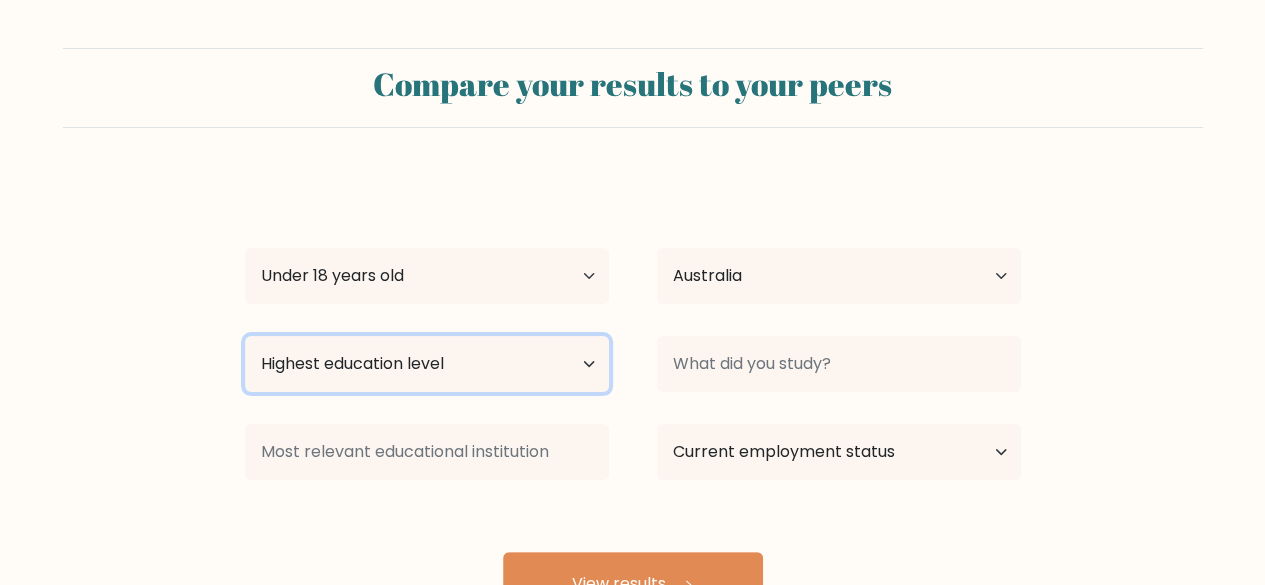 click on "Highest education level
No schooling
Primary
Lower Secondary
Upper Secondary
Occupation Specific
Bachelor's degree
Master's degree
Doctoral degree" at bounding box center [427, 364] 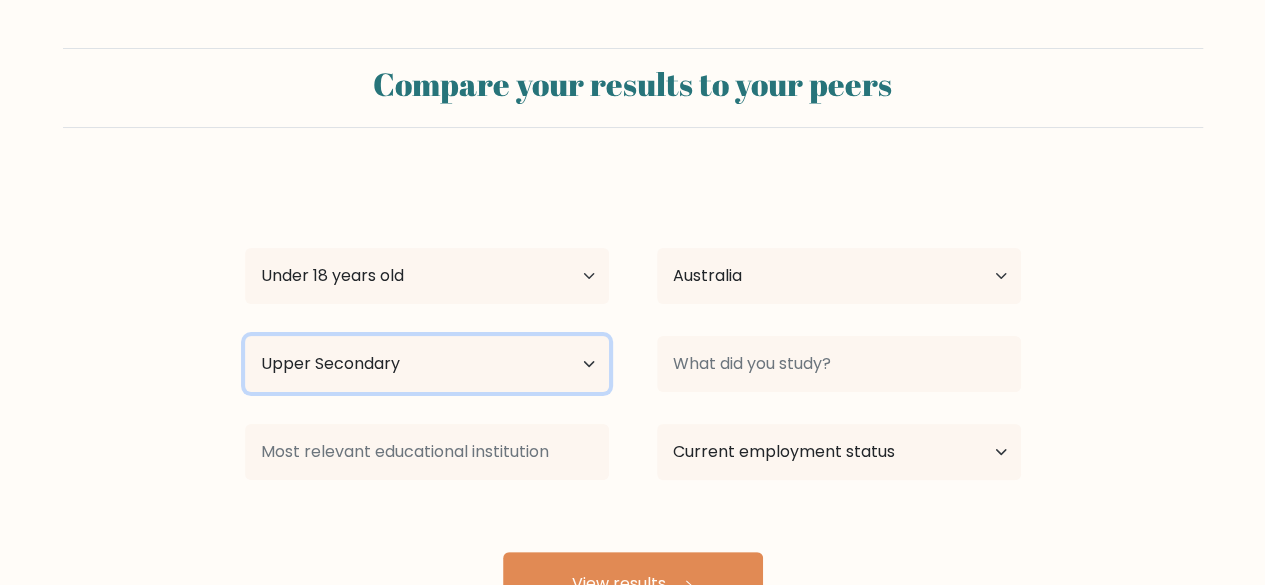 click on "Highest education level
No schooling
Primary
Lower Secondary
Upper Secondary
Occupation Specific
Bachelor's degree
Master's degree
Doctoral degree" at bounding box center (427, 364) 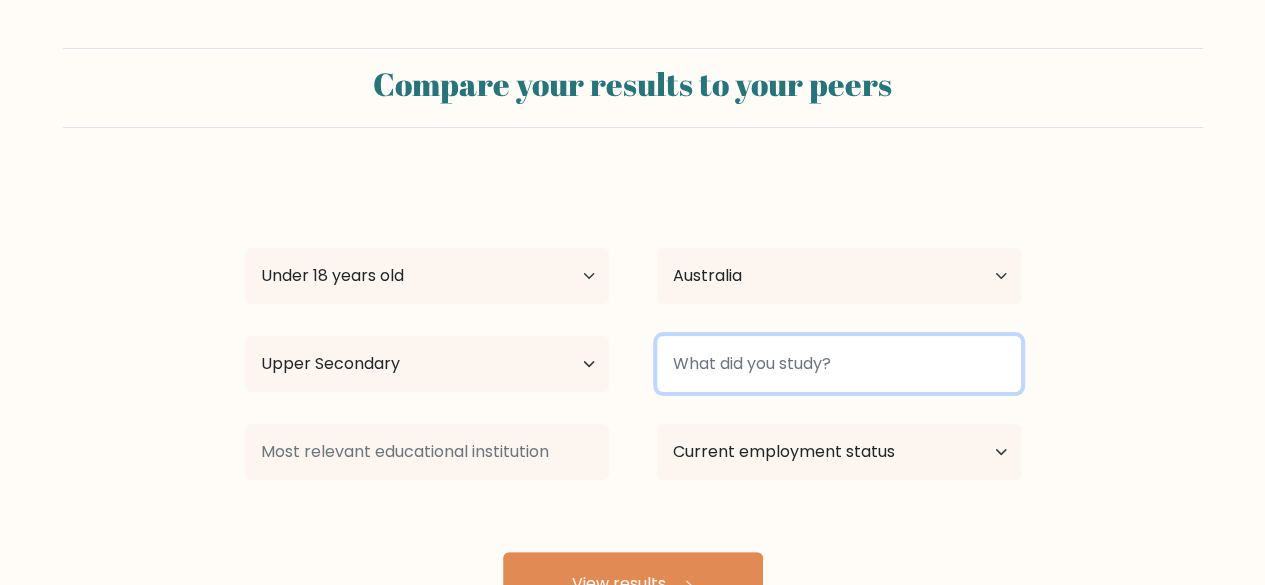 click at bounding box center (839, 364) 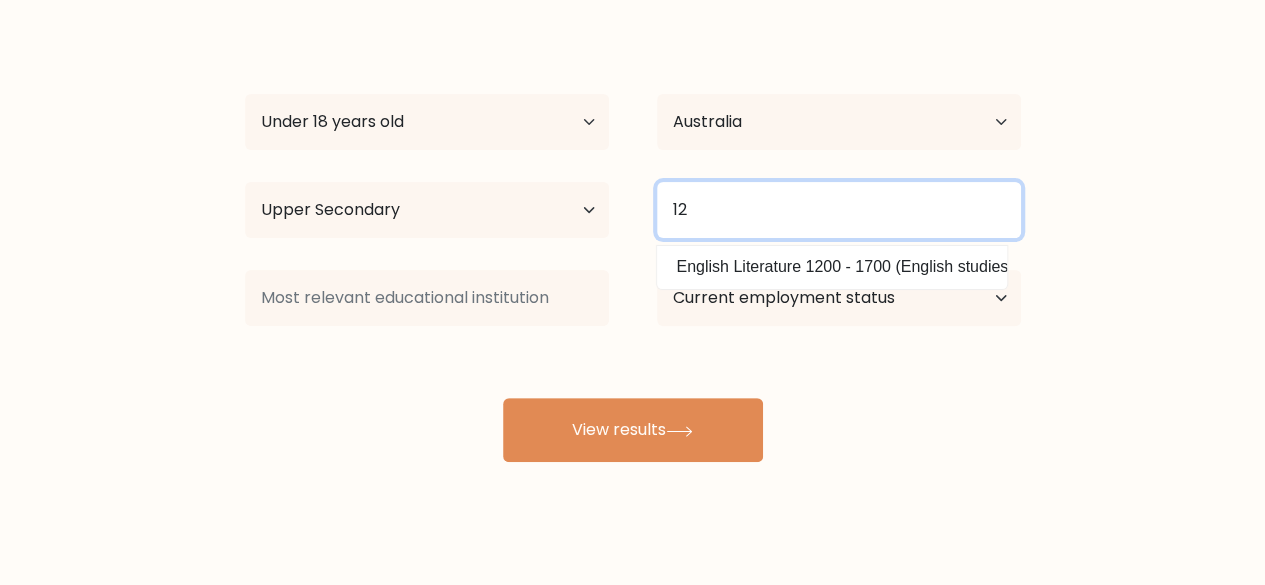 scroll, scrollTop: 156, scrollLeft: 0, axis: vertical 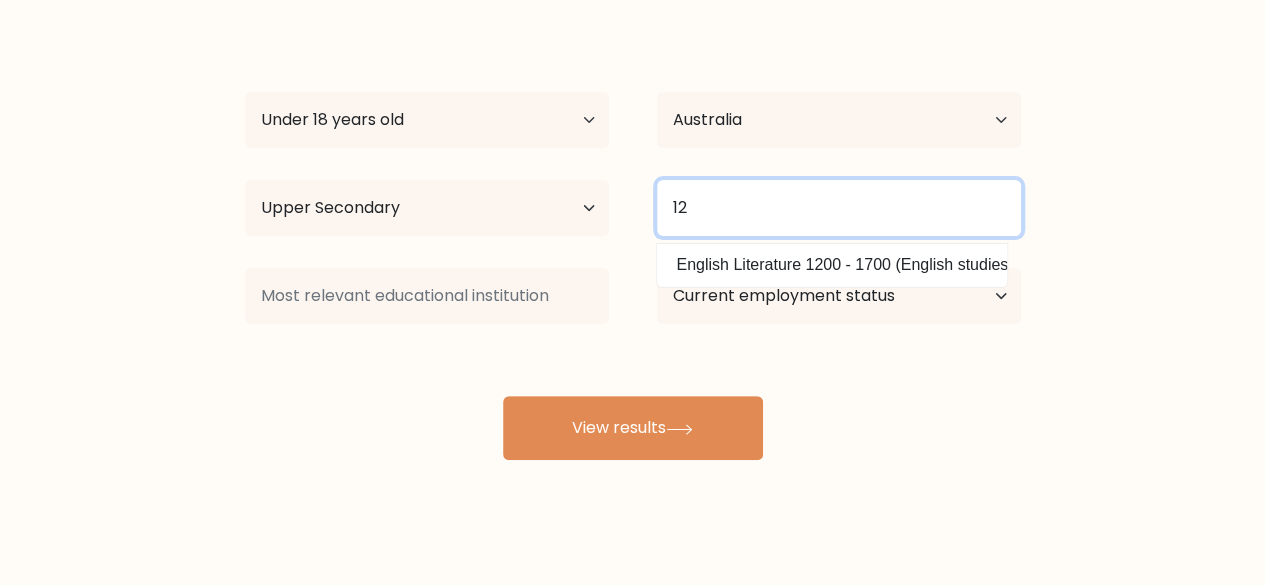 type on "12" 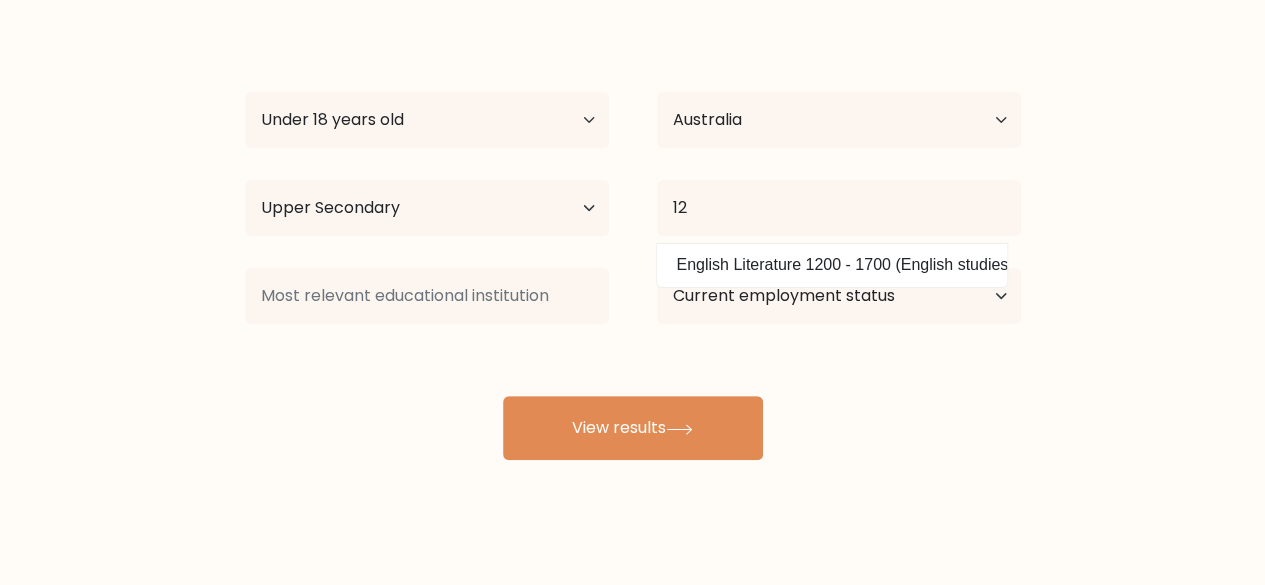 click on "Compare your results to your peers
Joshua
Blanchard
Age
Under 18 years old
18-24 years old
25-34 years old
35-44 years old
45-54 years old
55-64 years old
65 years old and above
Country
Afghanistan
Albania
Algeria
American Samoa
Andorra
Angola
Anguilla
Antarctica
Antigua and Barbuda
Argentina
Armenia
Aruba
Australia" at bounding box center (632, 176) 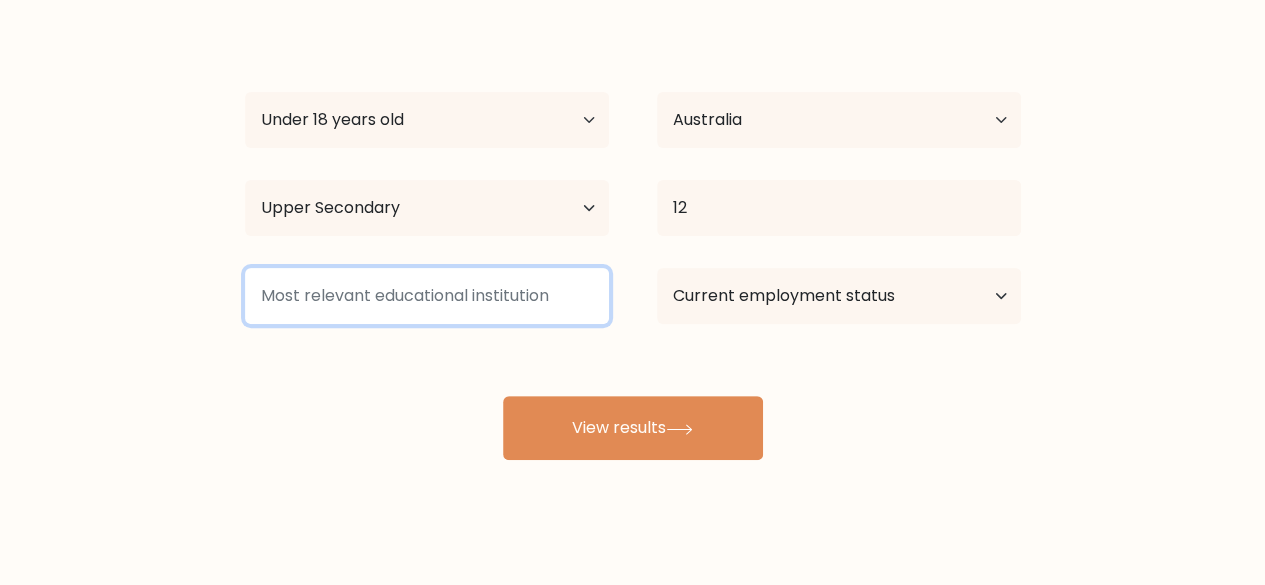 click at bounding box center (427, 296) 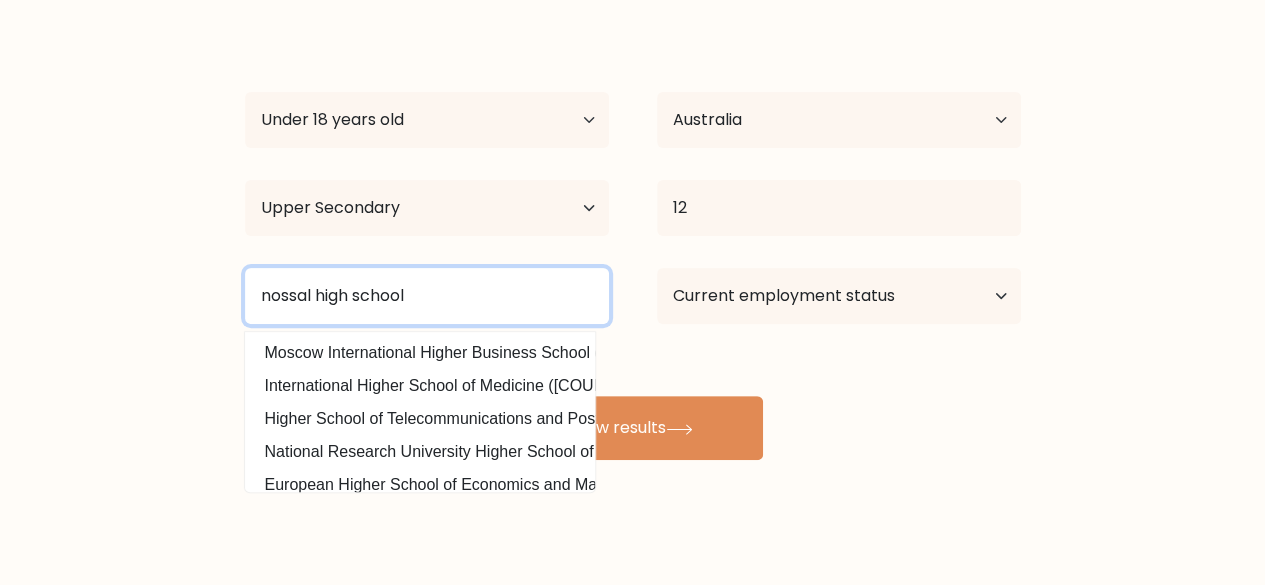 type on "nossal high school" 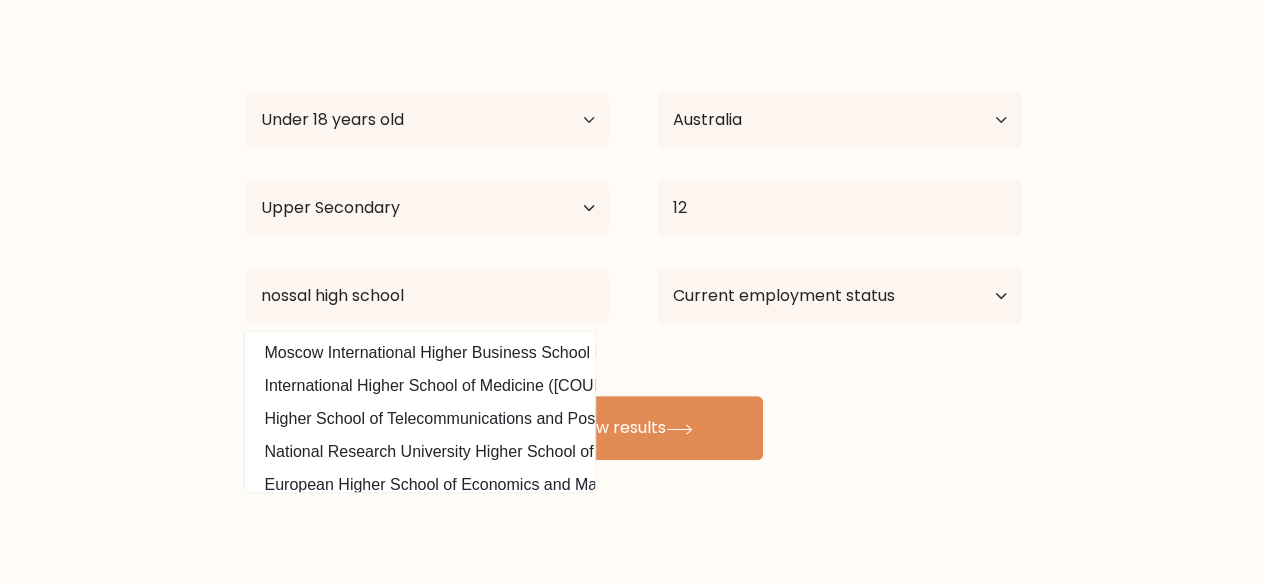 click on "Joshua
Blanchard
Age
Under 18 years old
18-24 years old
25-34 years old
35-44 years old
45-54 years old
55-64 years old
65 years old and above
Country
Afghanistan
Albania
Algeria
American Samoa
Andorra
Angola
Anguilla
Antarctica
Antigua and Barbuda
Argentina
Armenia
Aruba
Australia
Austria
Azerbaijan
Bahamas
Bahrain
Bangladesh
Barbados
Belarus
Belgium
Belize
Benin
Bermuda
Bhutan
Bolivia
Bonaire, Sint Eustatius and Saba
Bosnia and Herzegovina
Botswana
Bouvet Island
Brazil
Brunei" at bounding box center (633, 240) 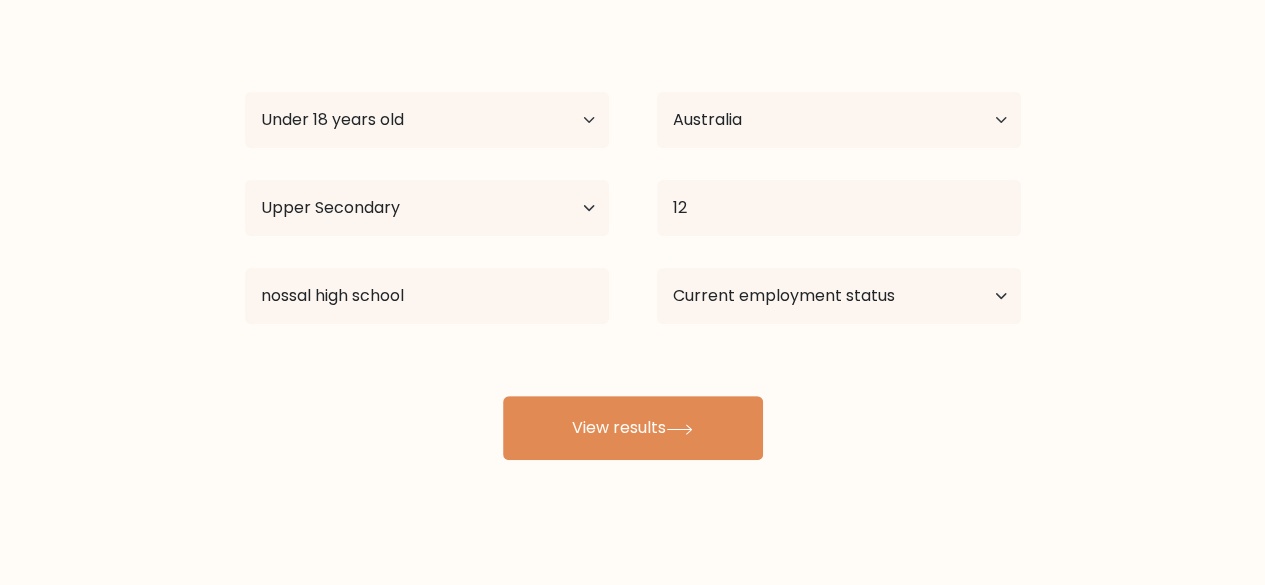 scroll, scrollTop: 82, scrollLeft: 0, axis: vertical 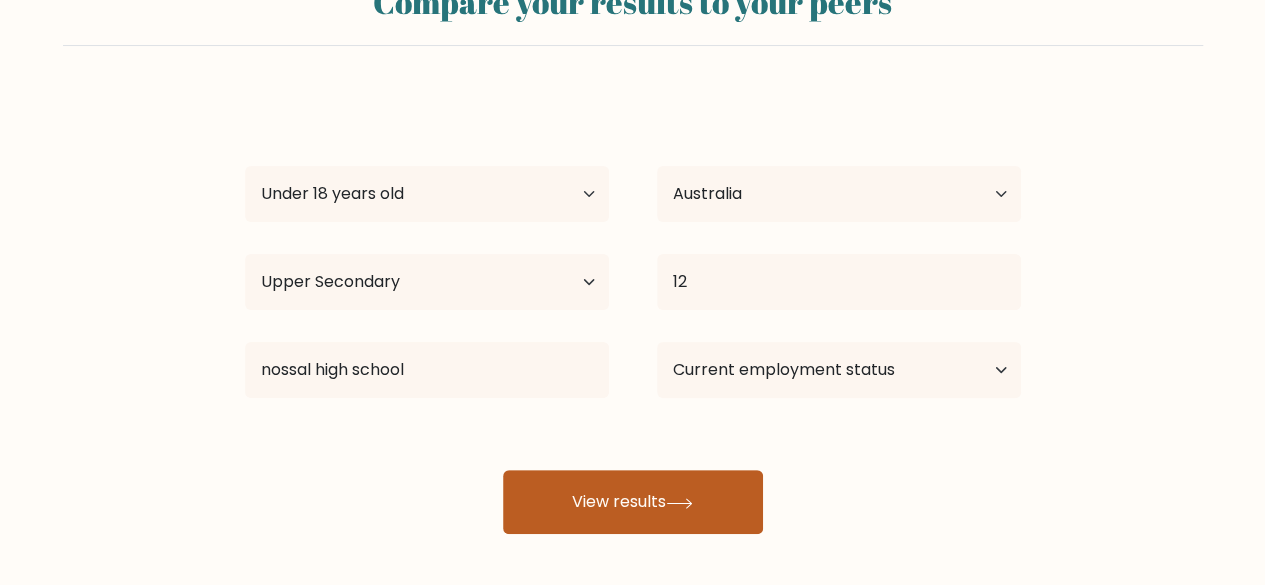 click on "View results" at bounding box center [633, 502] 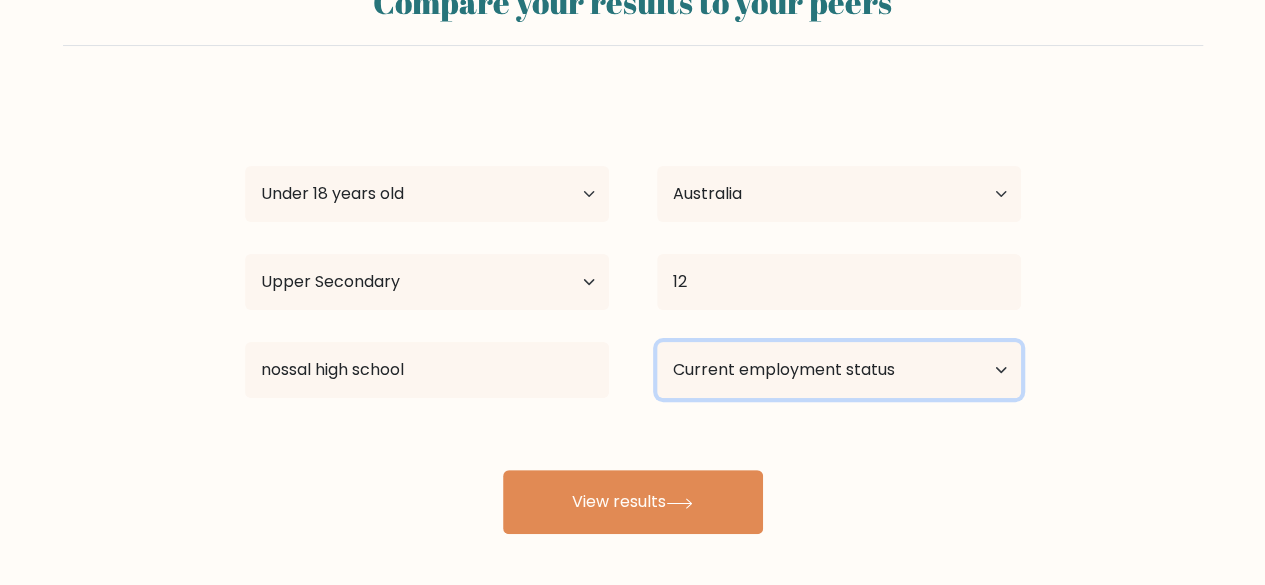 click on "Current employment status
Employed
Student
Retired
Other / prefer not to answer" at bounding box center [839, 370] 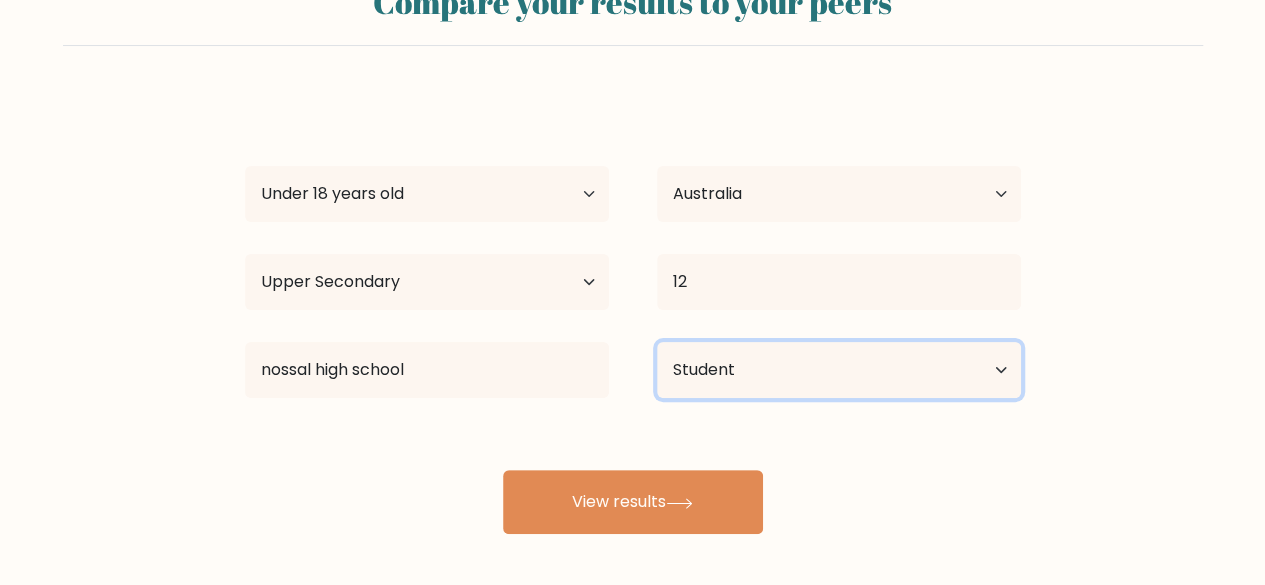 click on "Current employment status
Employed
Student
Retired
Other / prefer not to answer" at bounding box center [839, 370] 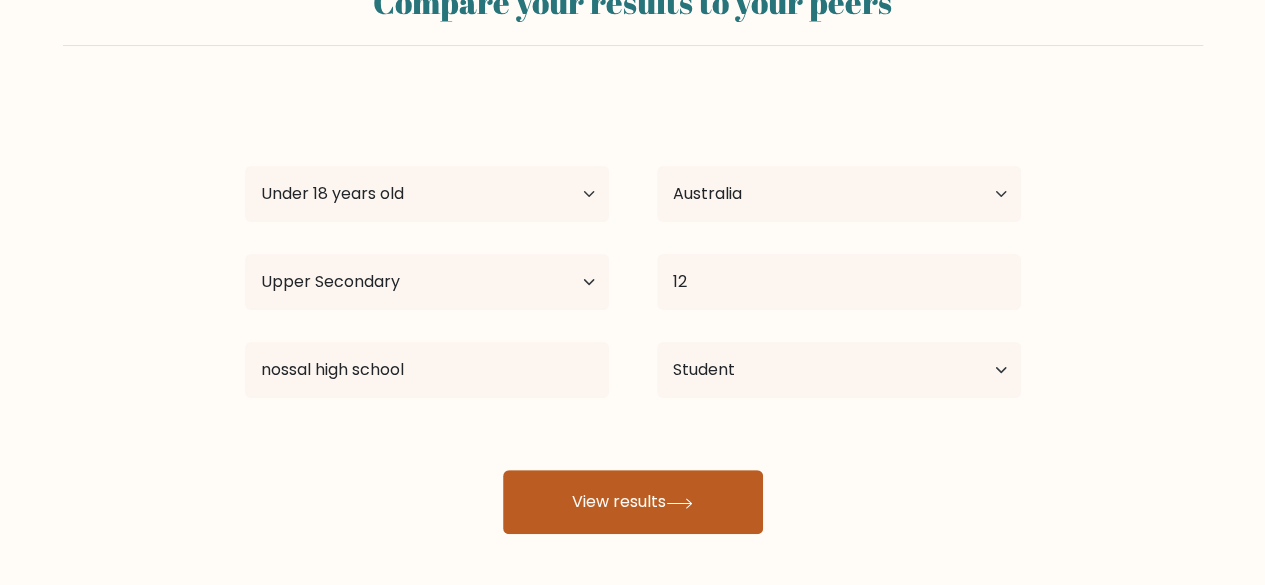 click on "View results" at bounding box center (633, 502) 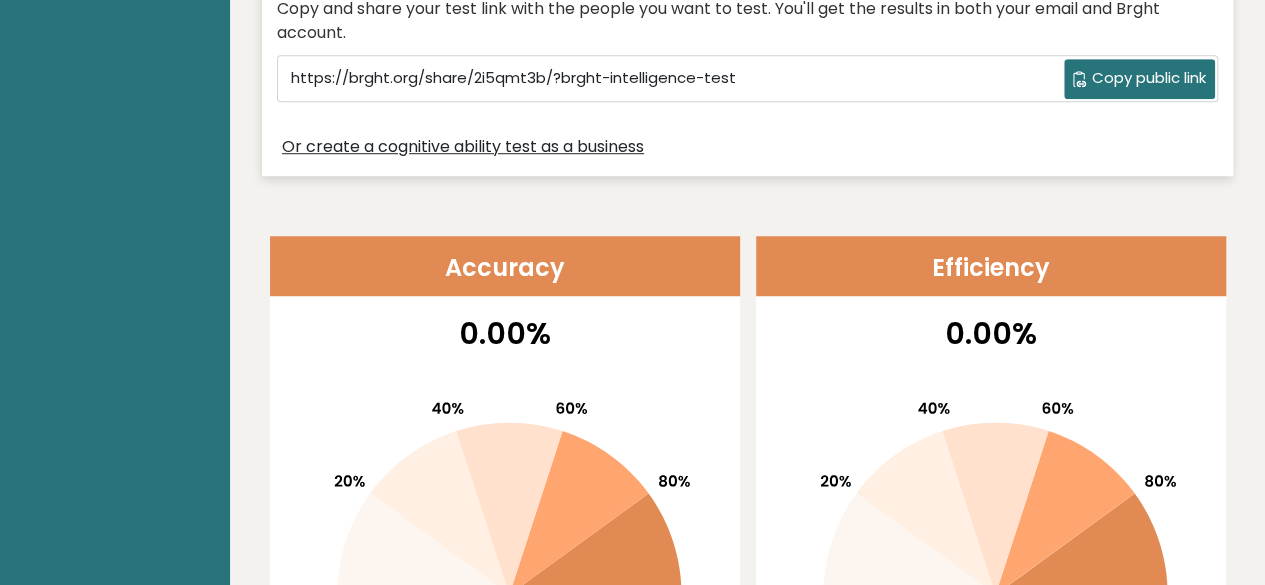 scroll, scrollTop: 867, scrollLeft: 0, axis: vertical 